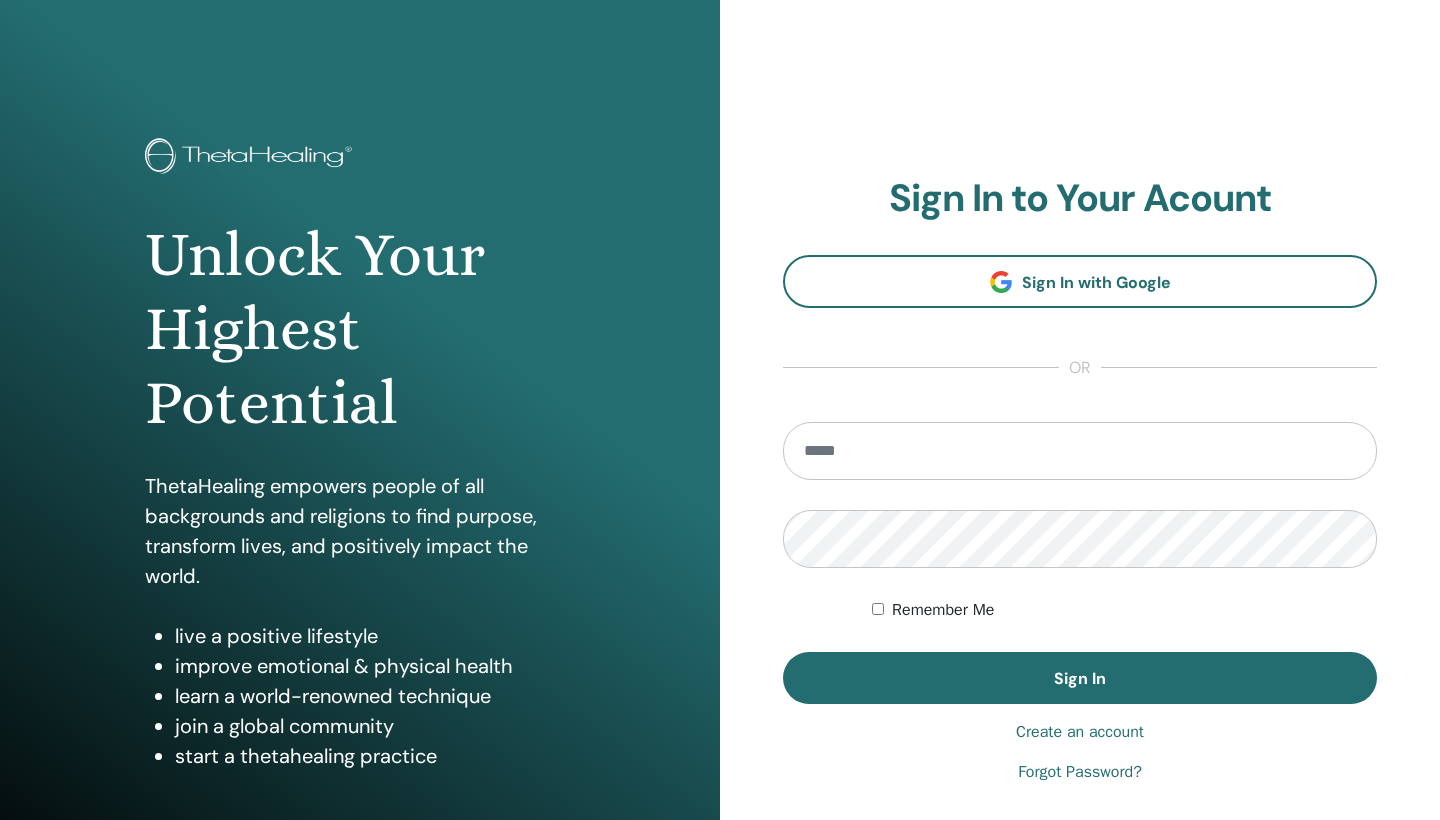 scroll, scrollTop: 0, scrollLeft: 0, axis: both 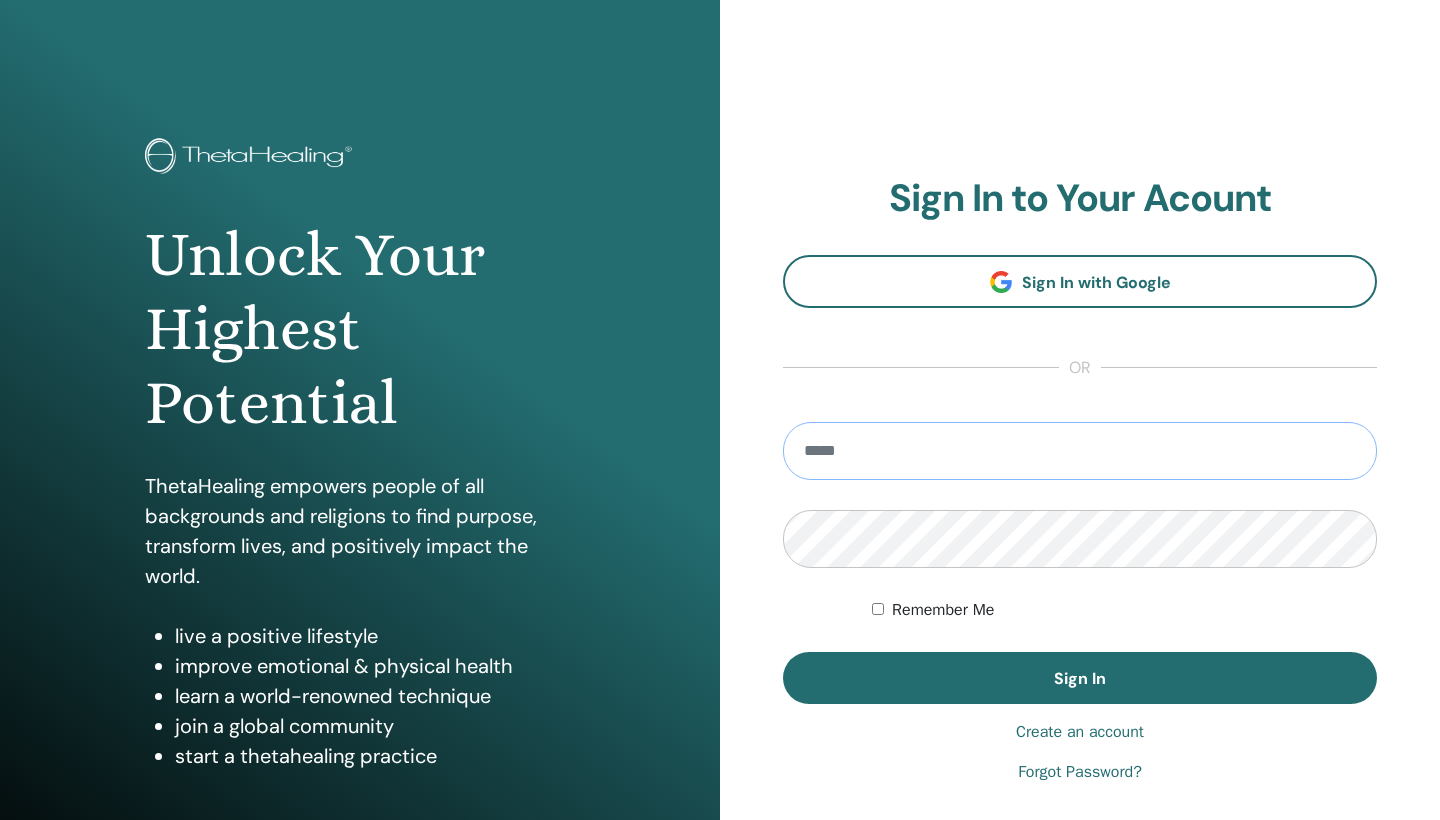 type on "**********" 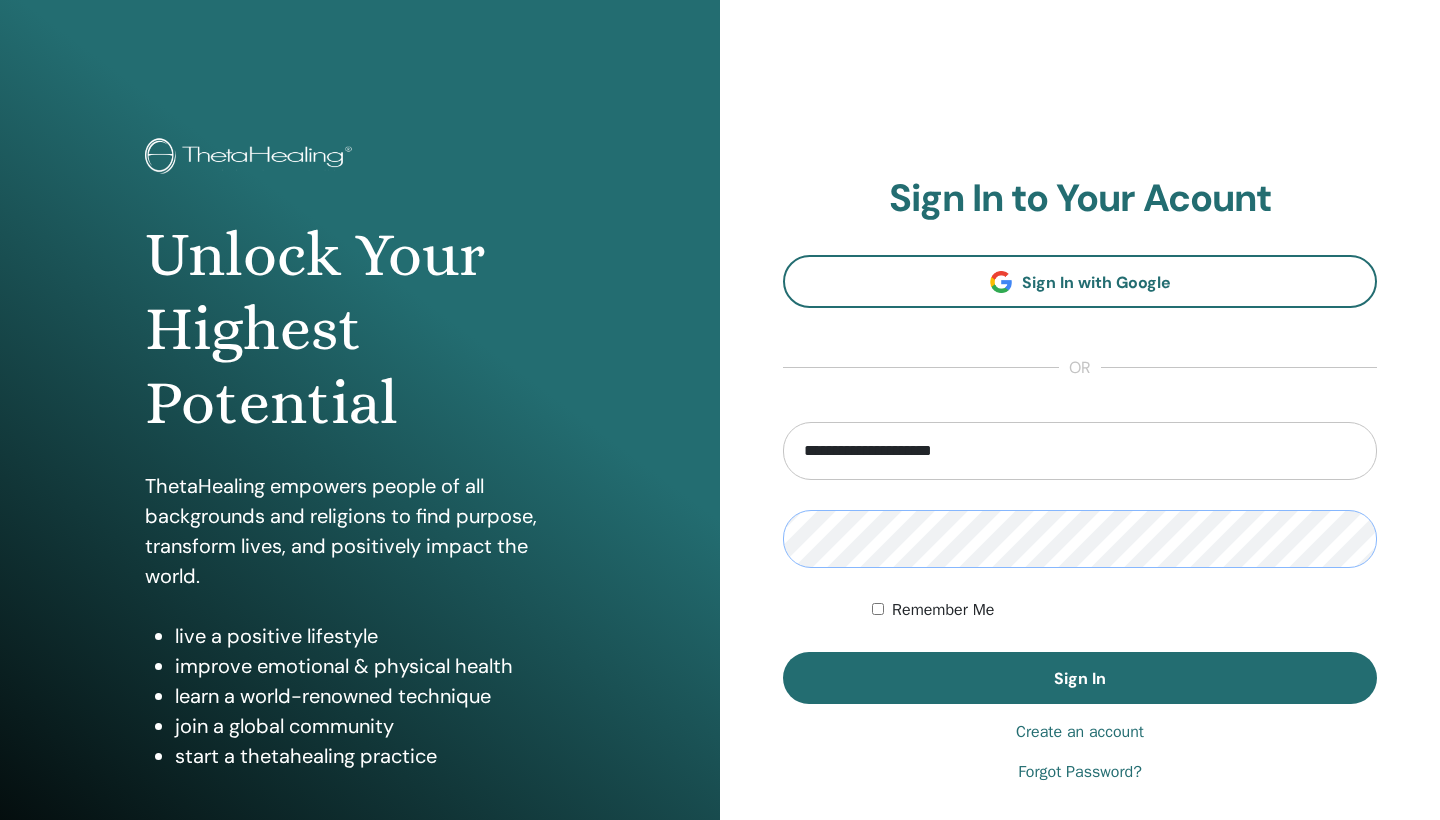 click on "Sign In" at bounding box center [1080, 678] 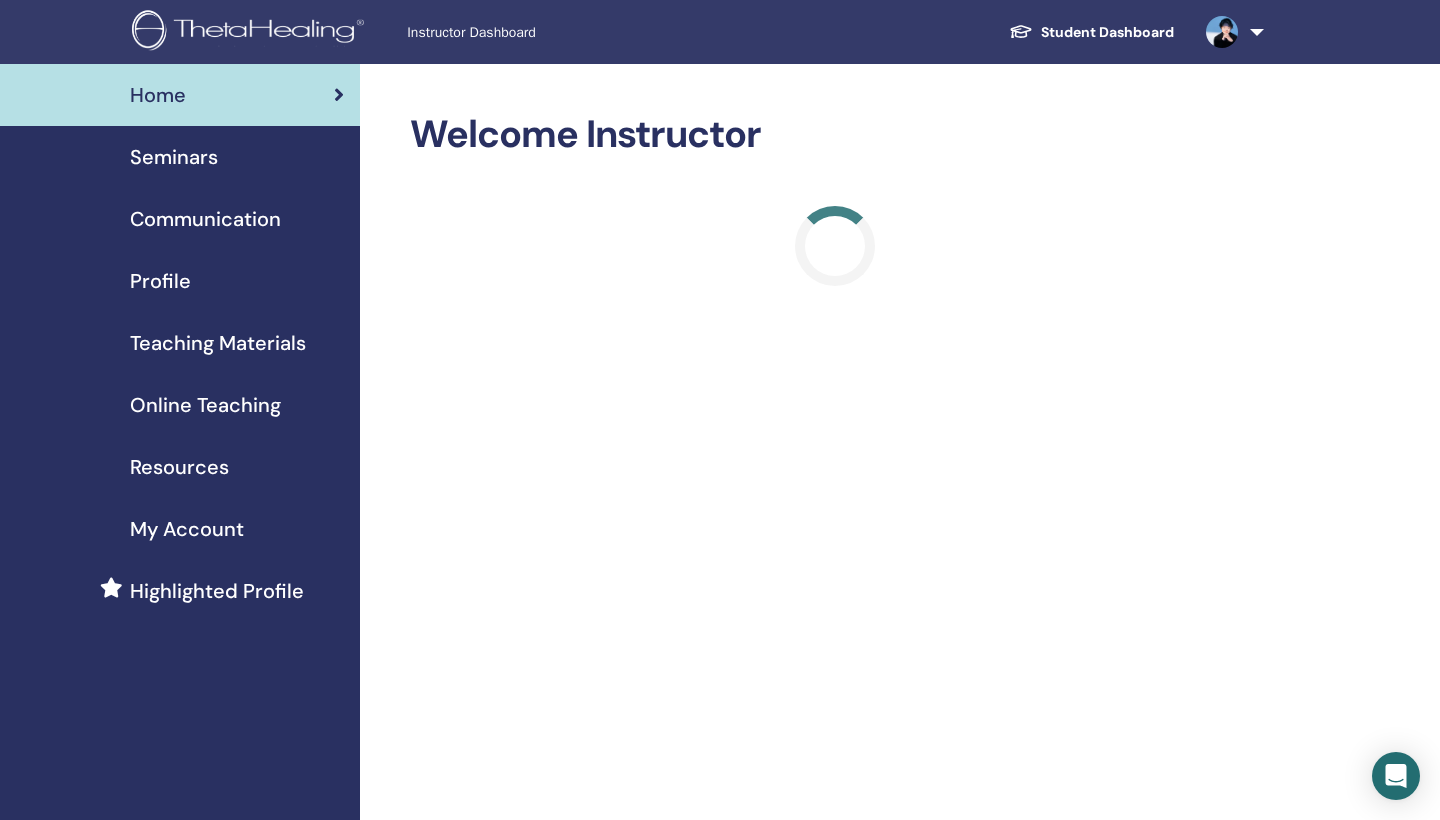 scroll, scrollTop: 0, scrollLeft: 0, axis: both 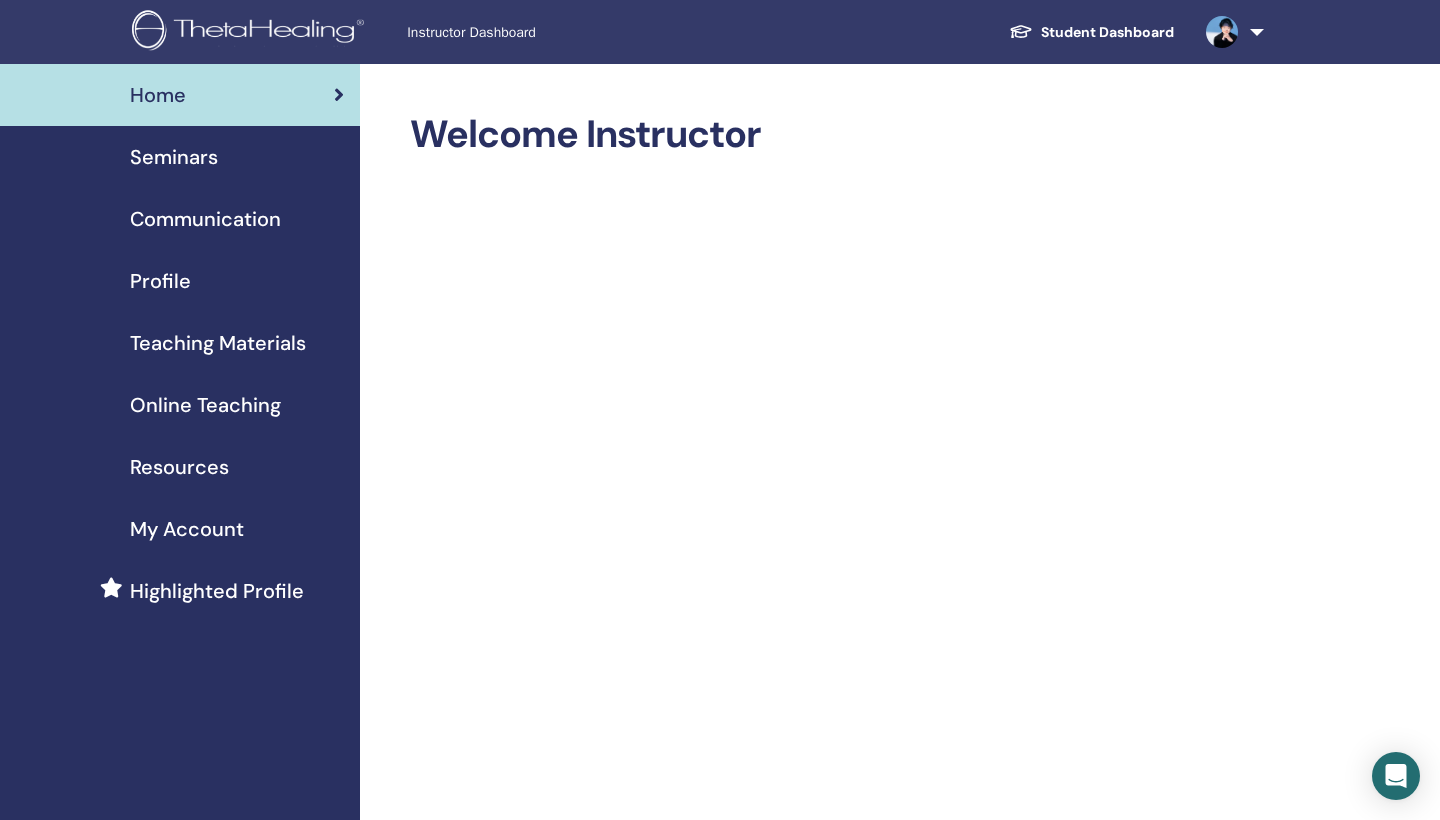 click on "Seminars" at bounding box center [174, 157] 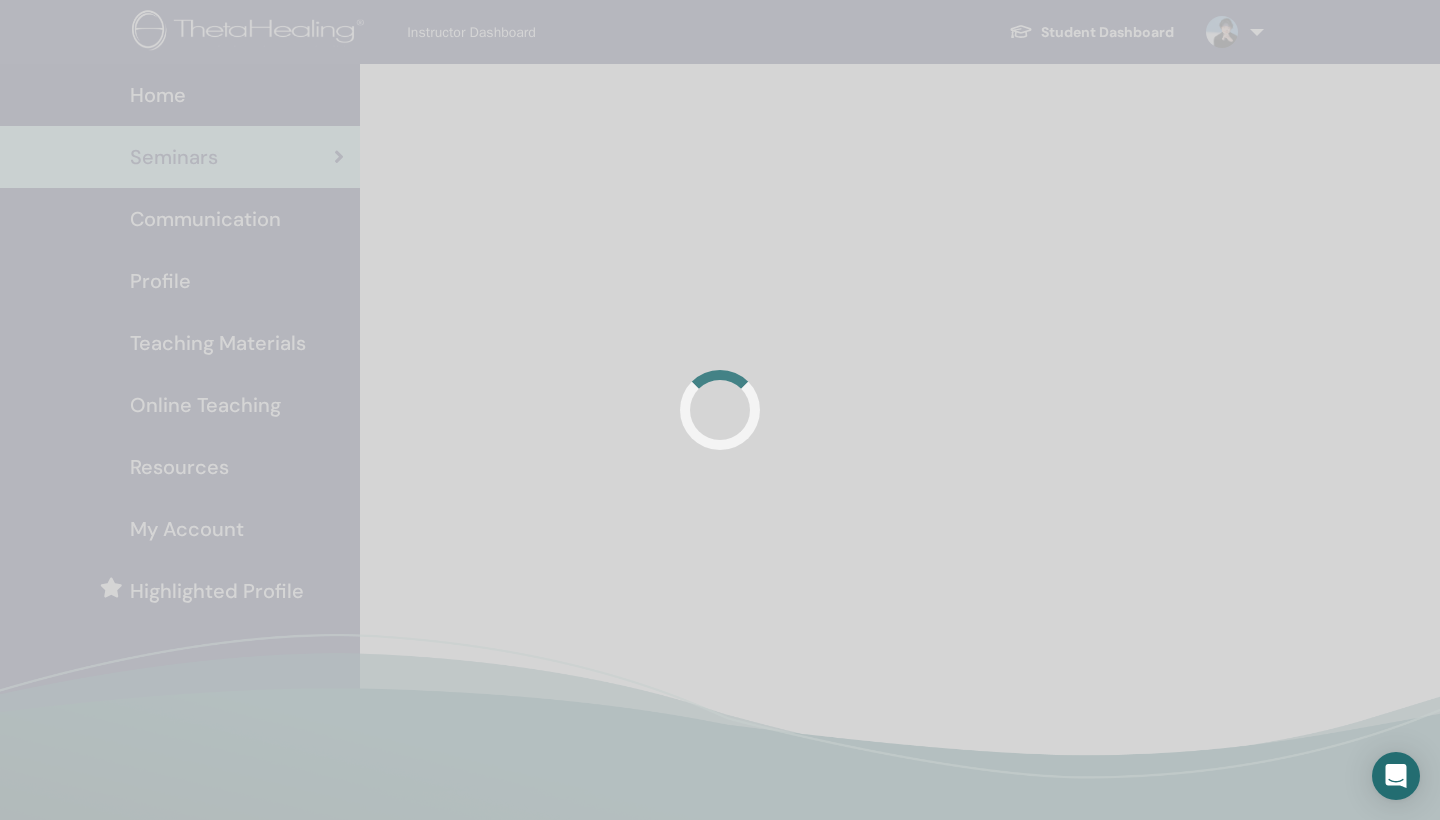 scroll, scrollTop: 0, scrollLeft: 0, axis: both 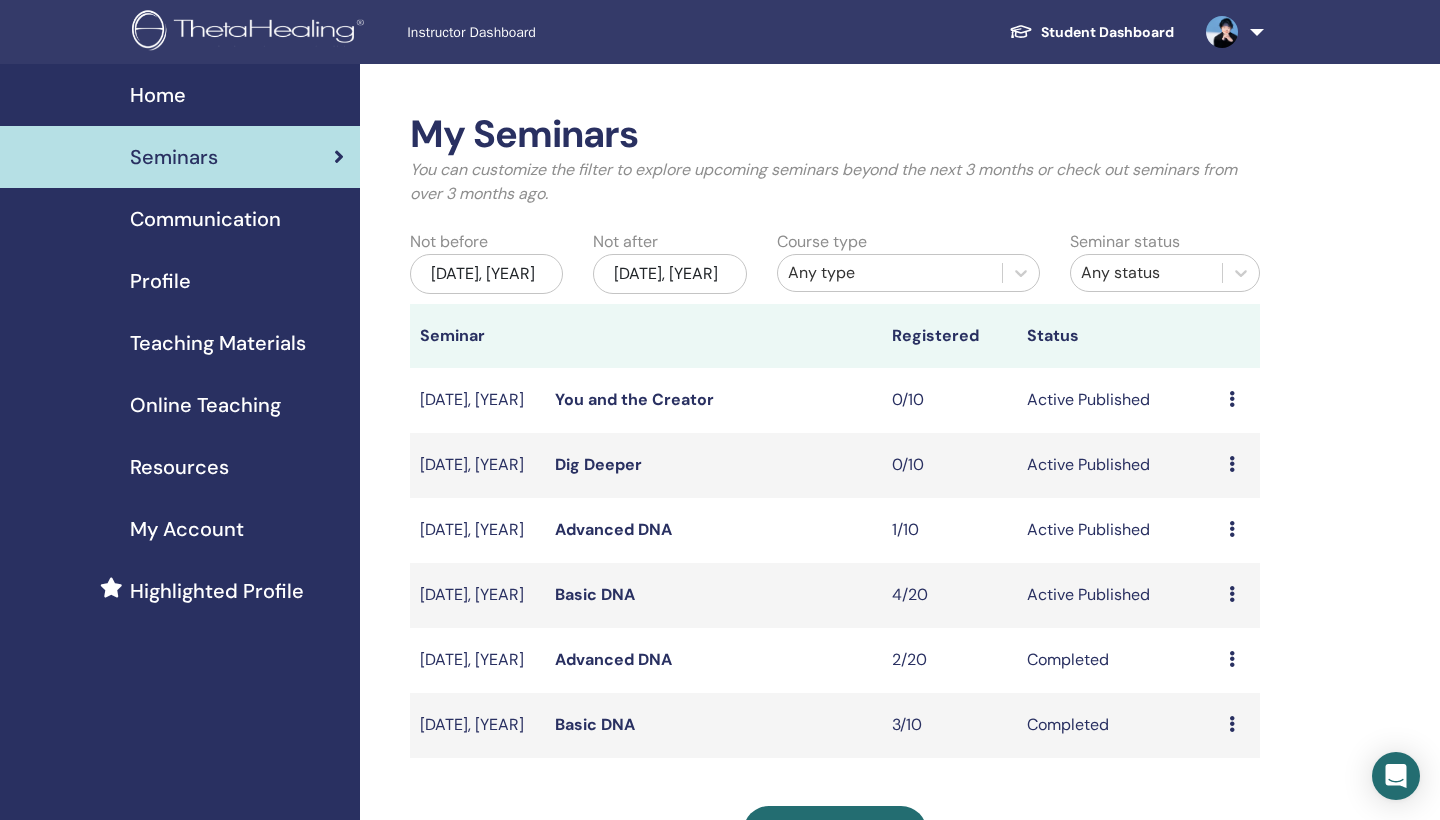 click on "Basic DNA" at bounding box center [595, 594] 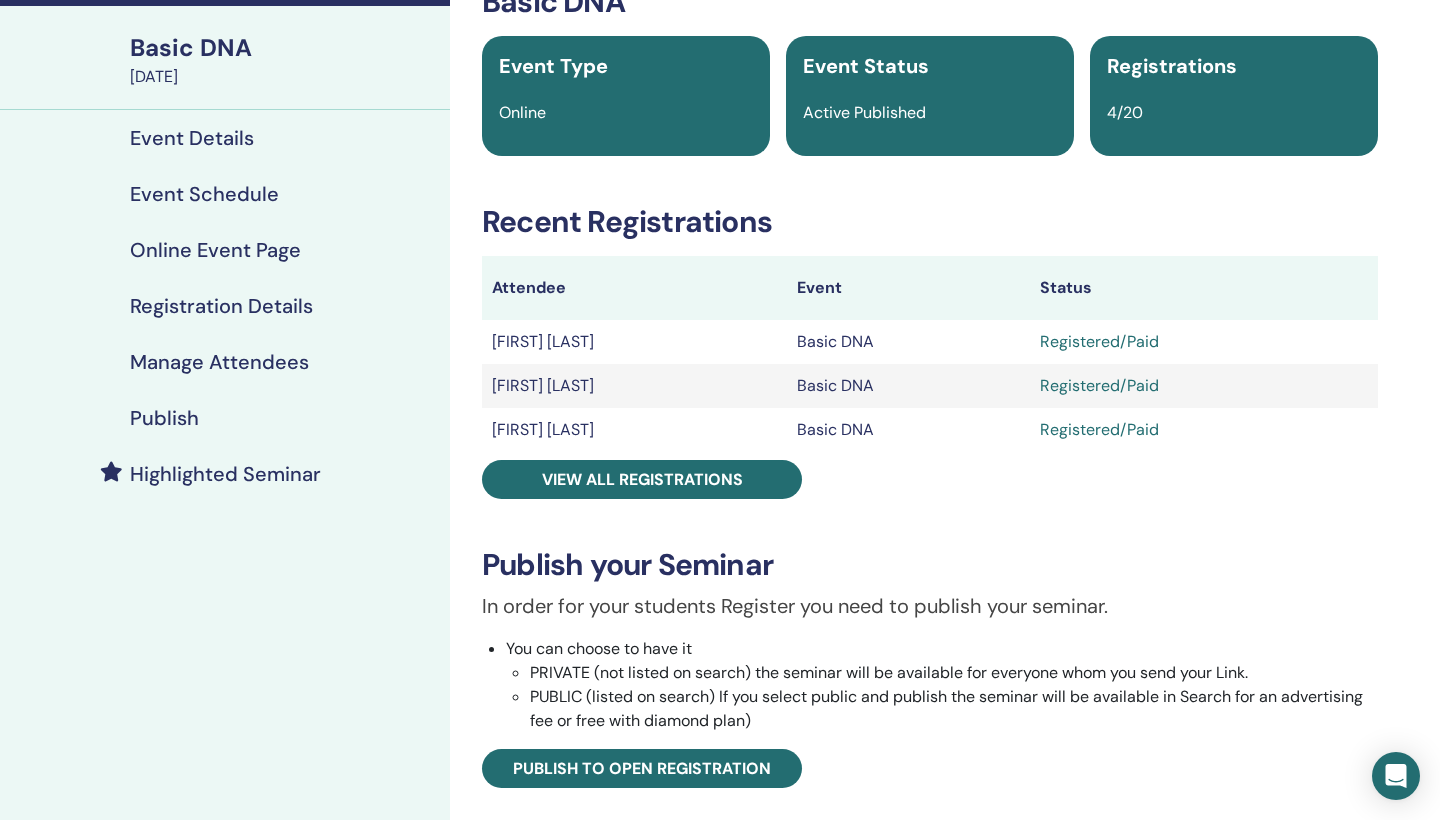 scroll, scrollTop: 169, scrollLeft: 0, axis: vertical 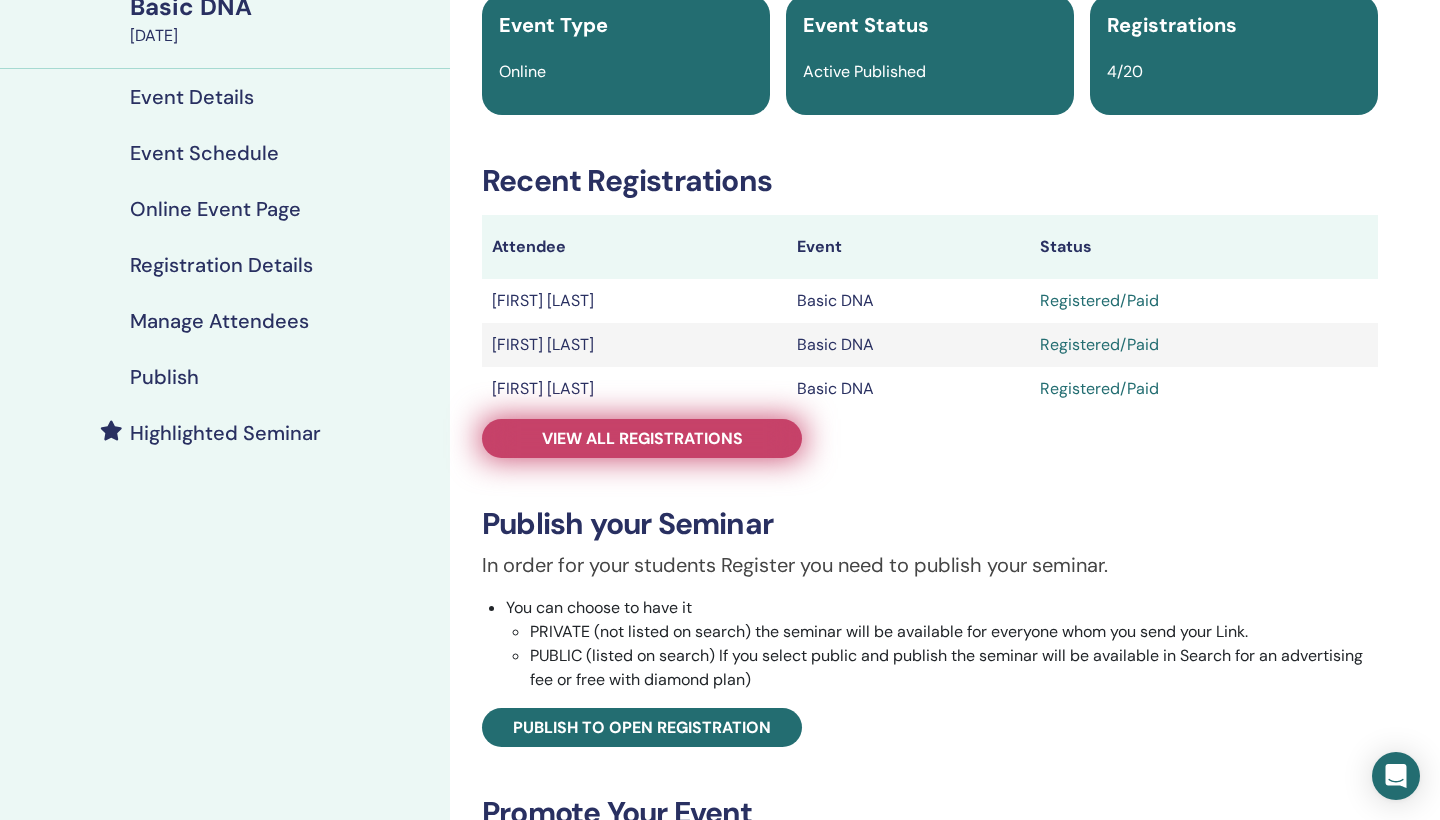 click on "View all registrations" at bounding box center [642, 438] 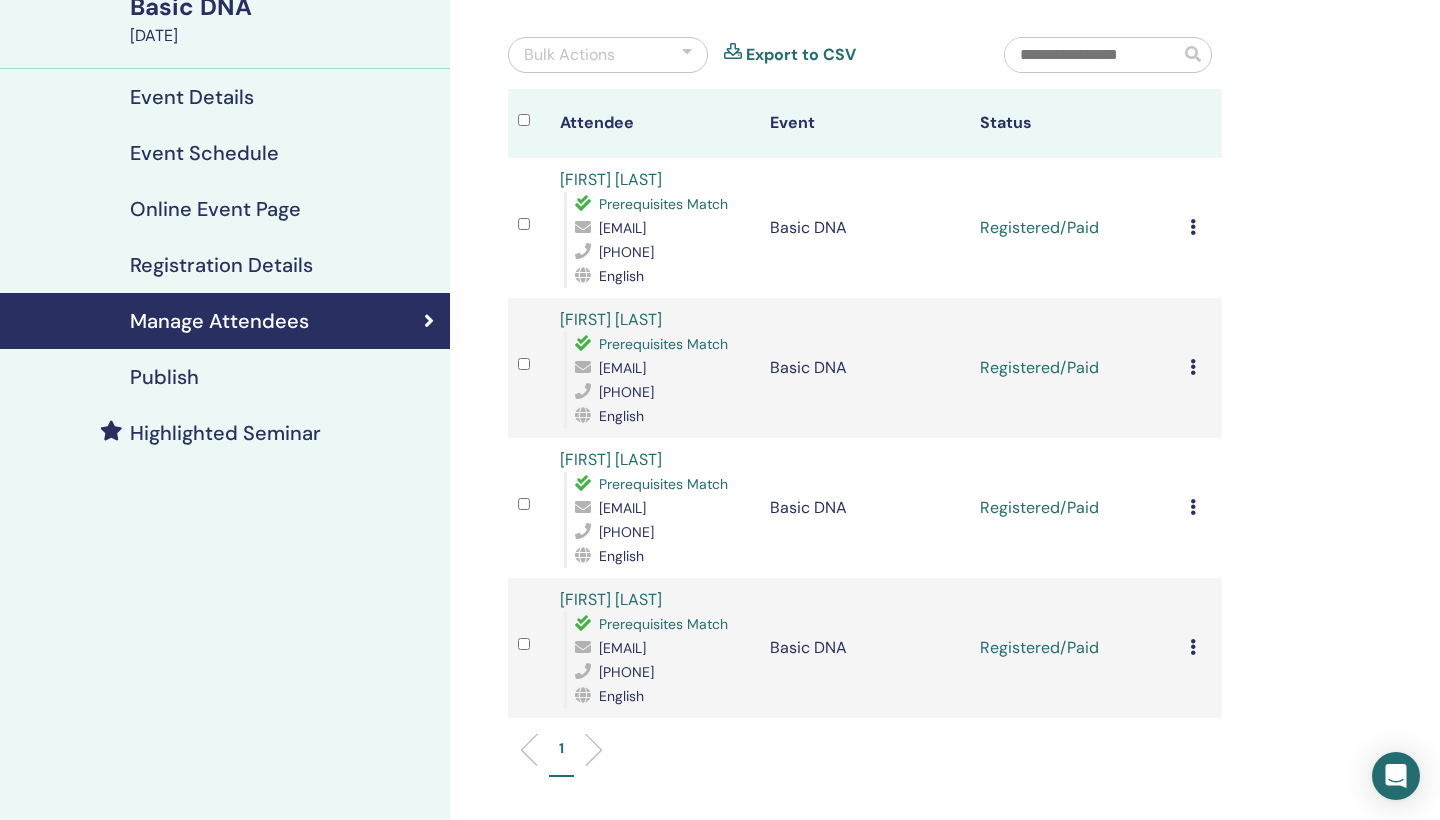 click at bounding box center (1193, 507) 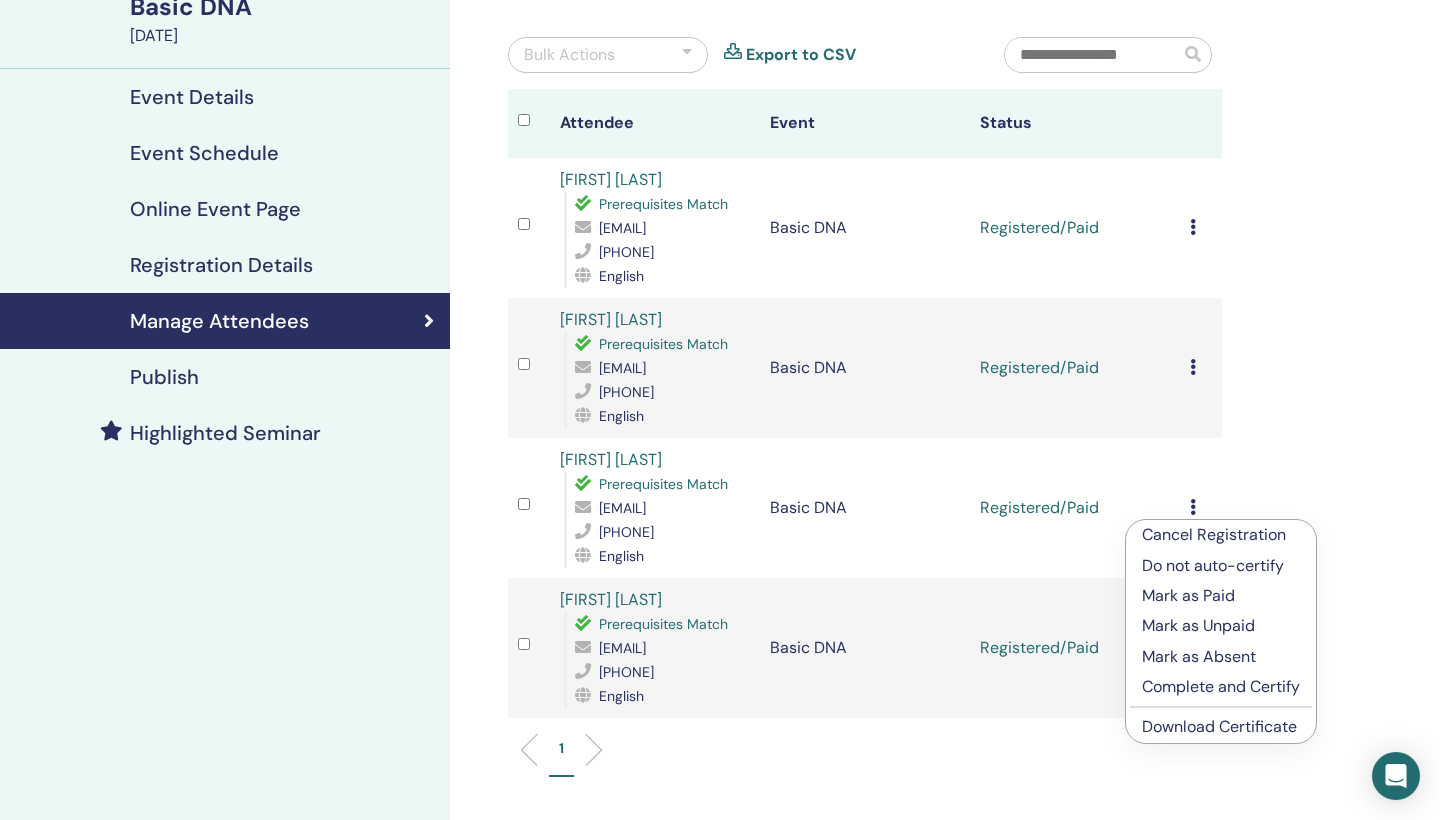 click on "Complete and Certify" at bounding box center (1221, 687) 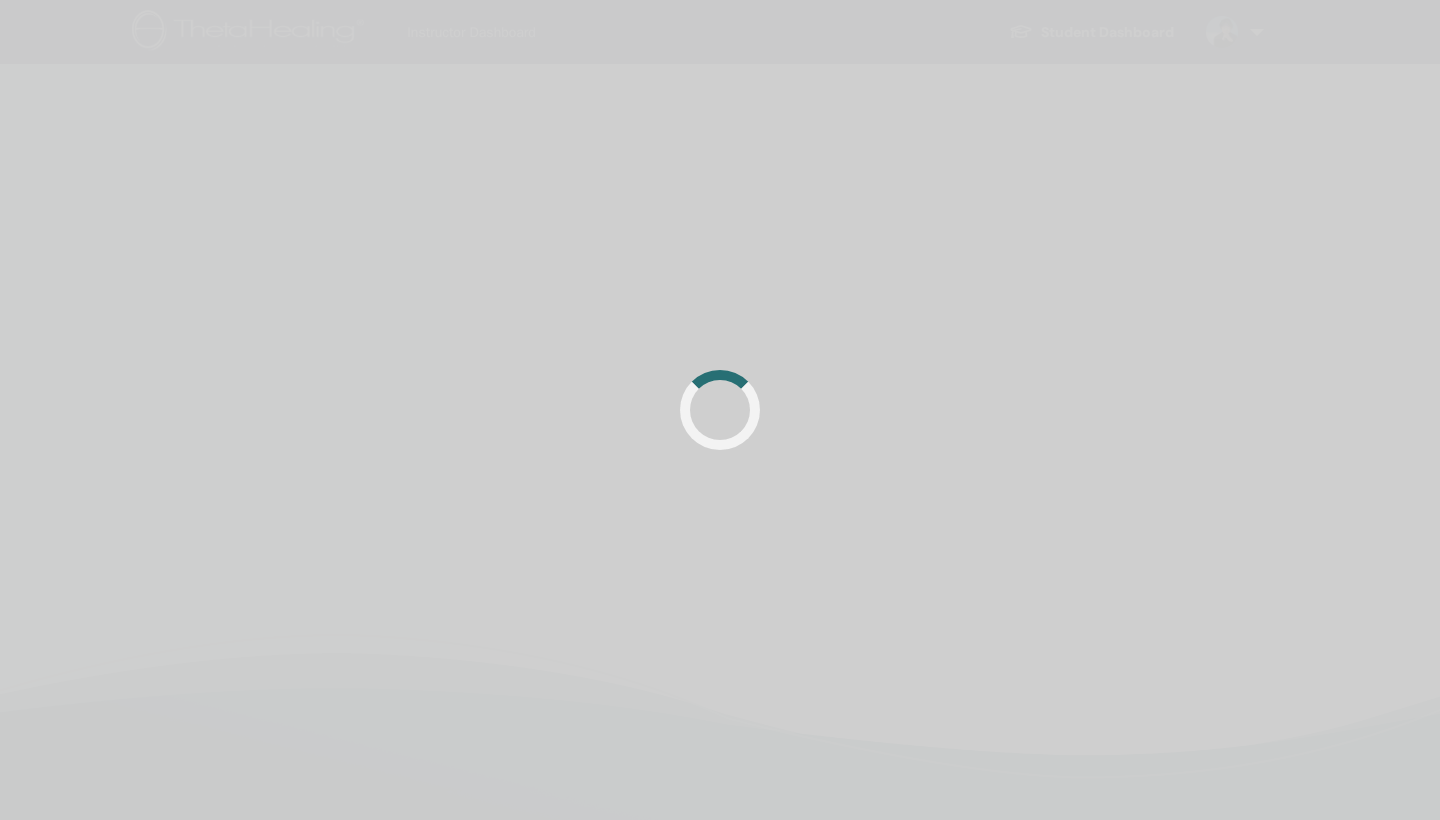 scroll, scrollTop: 169, scrollLeft: 0, axis: vertical 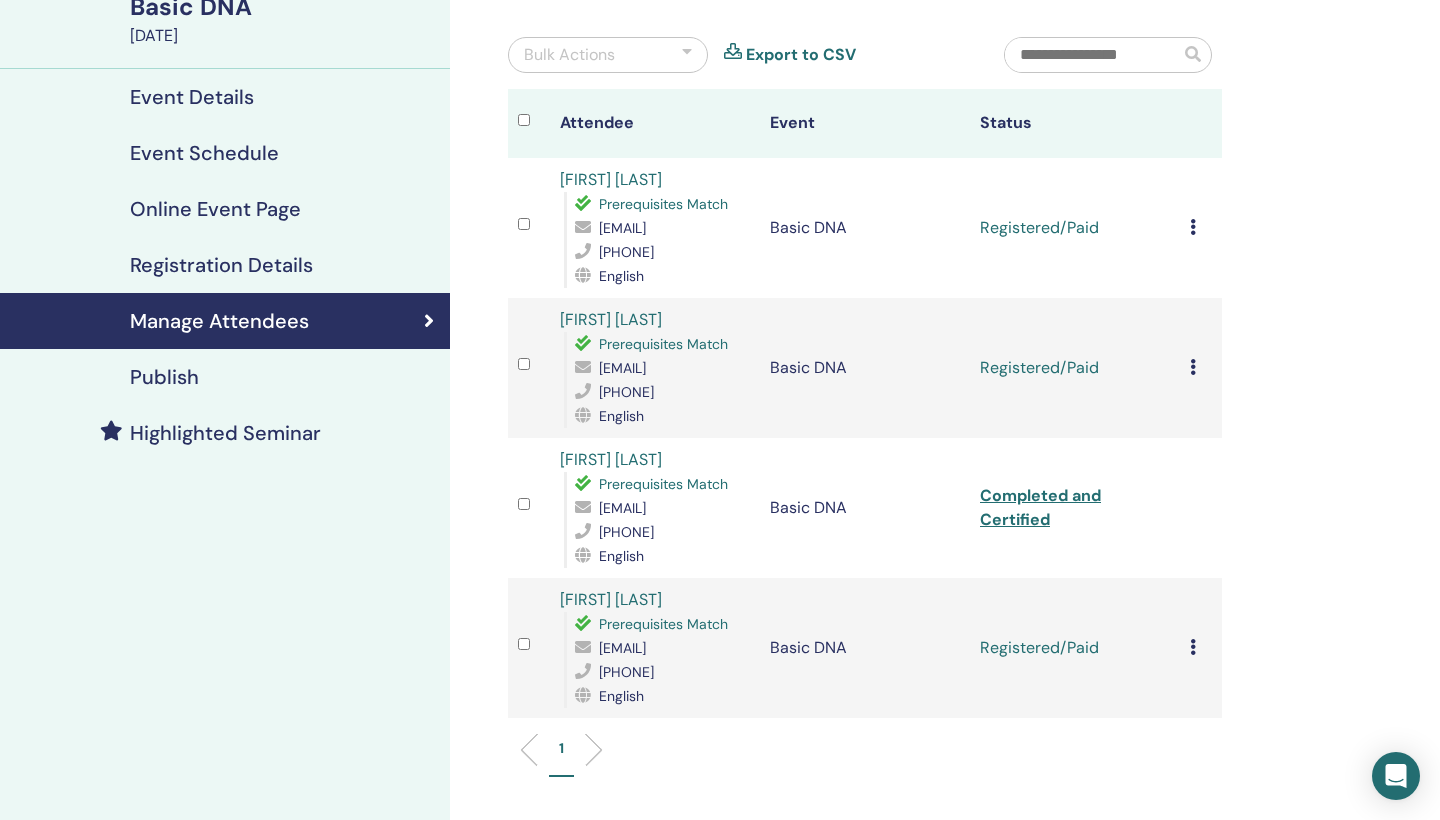 click at bounding box center (1193, 367) 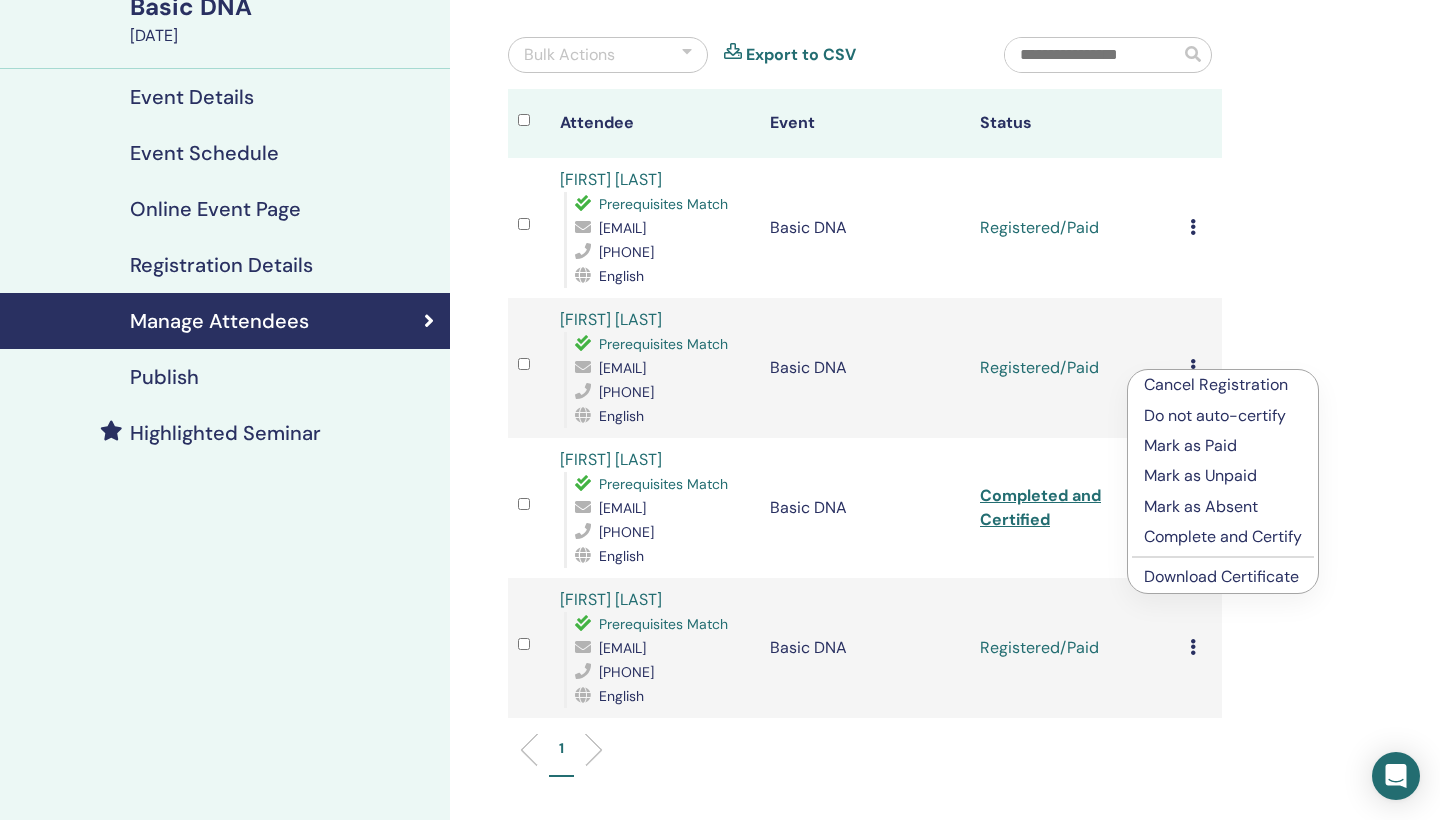 click on "Complete and Certify" at bounding box center (1223, 537) 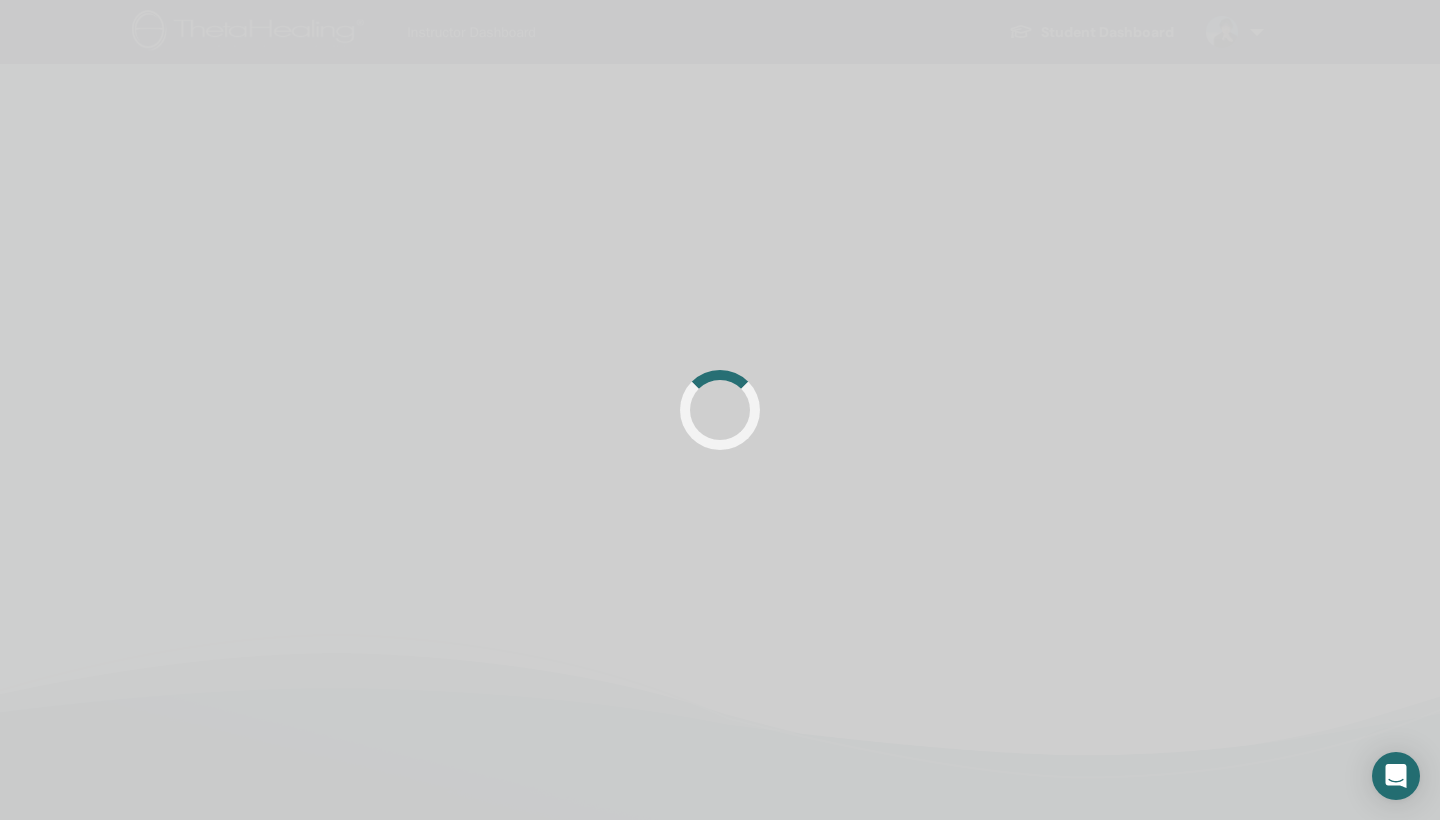 scroll, scrollTop: 169, scrollLeft: 0, axis: vertical 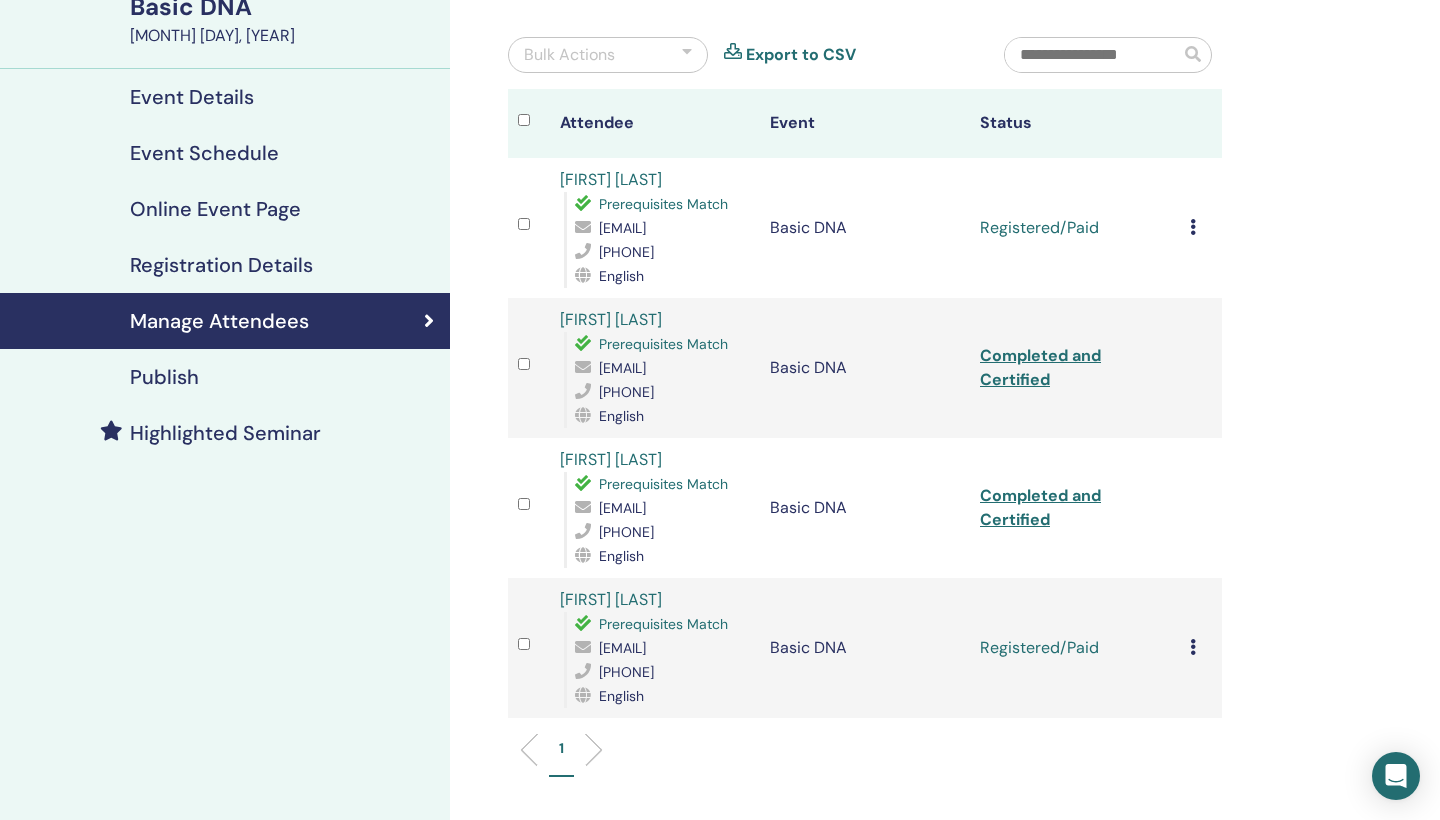 click on "Cancel Registration Do not auto-certify Mark as Paid Mark as Unpaid Mark as Absent Complete and Certify Download Certificate" at bounding box center (1201, 648) 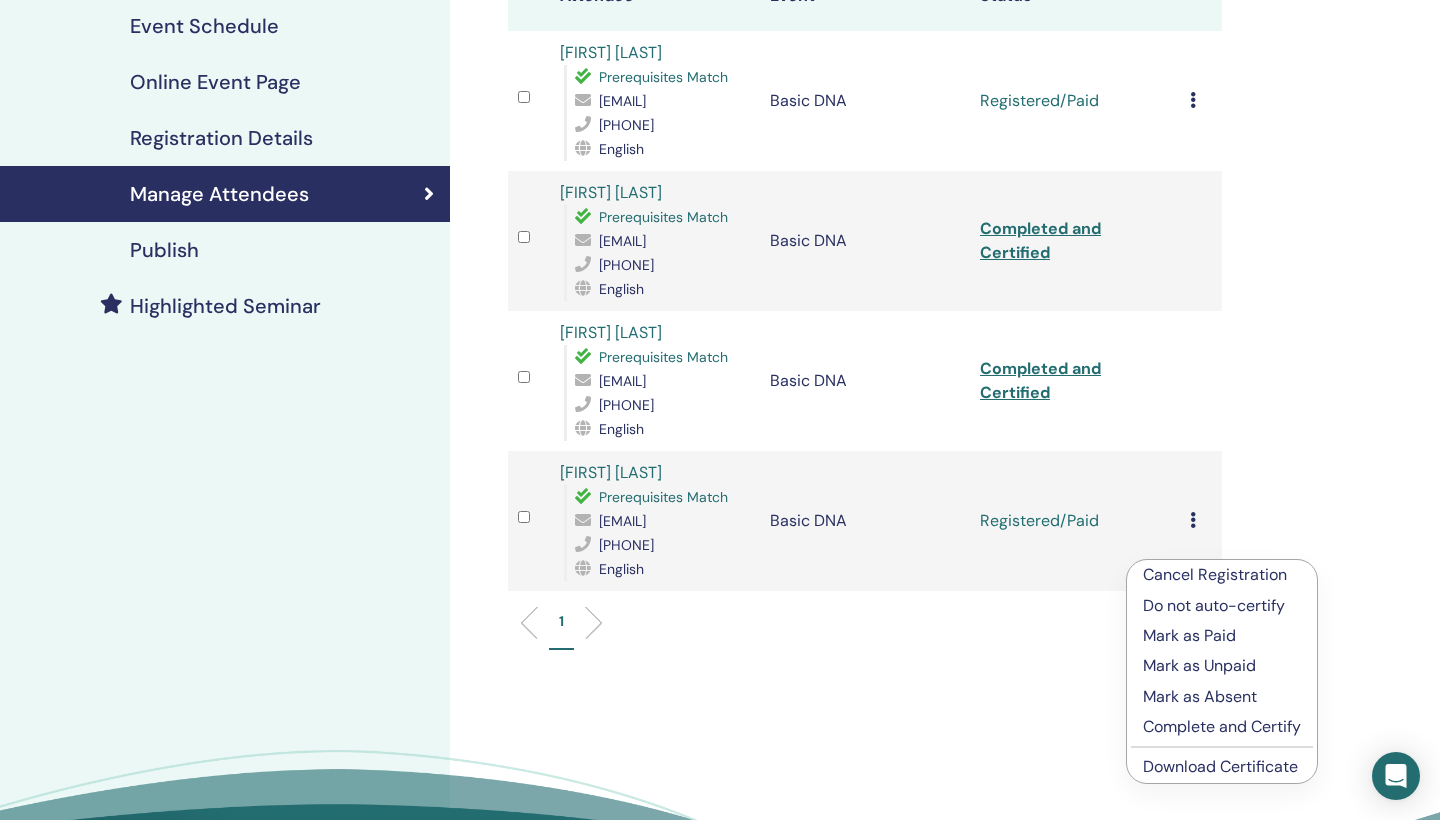 scroll, scrollTop: 298, scrollLeft: 0, axis: vertical 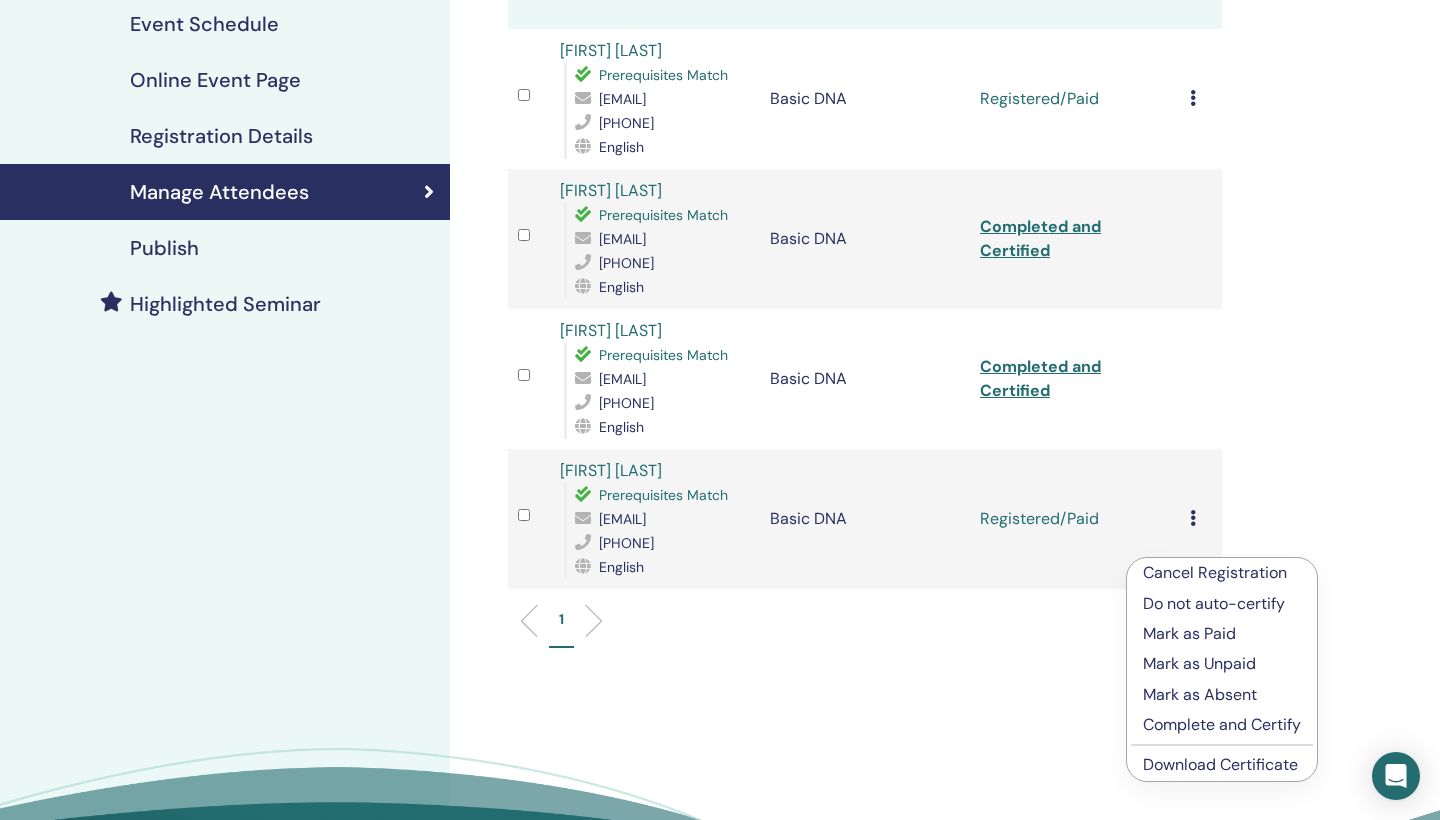 click on "Complete and Certify" at bounding box center [1222, 725] 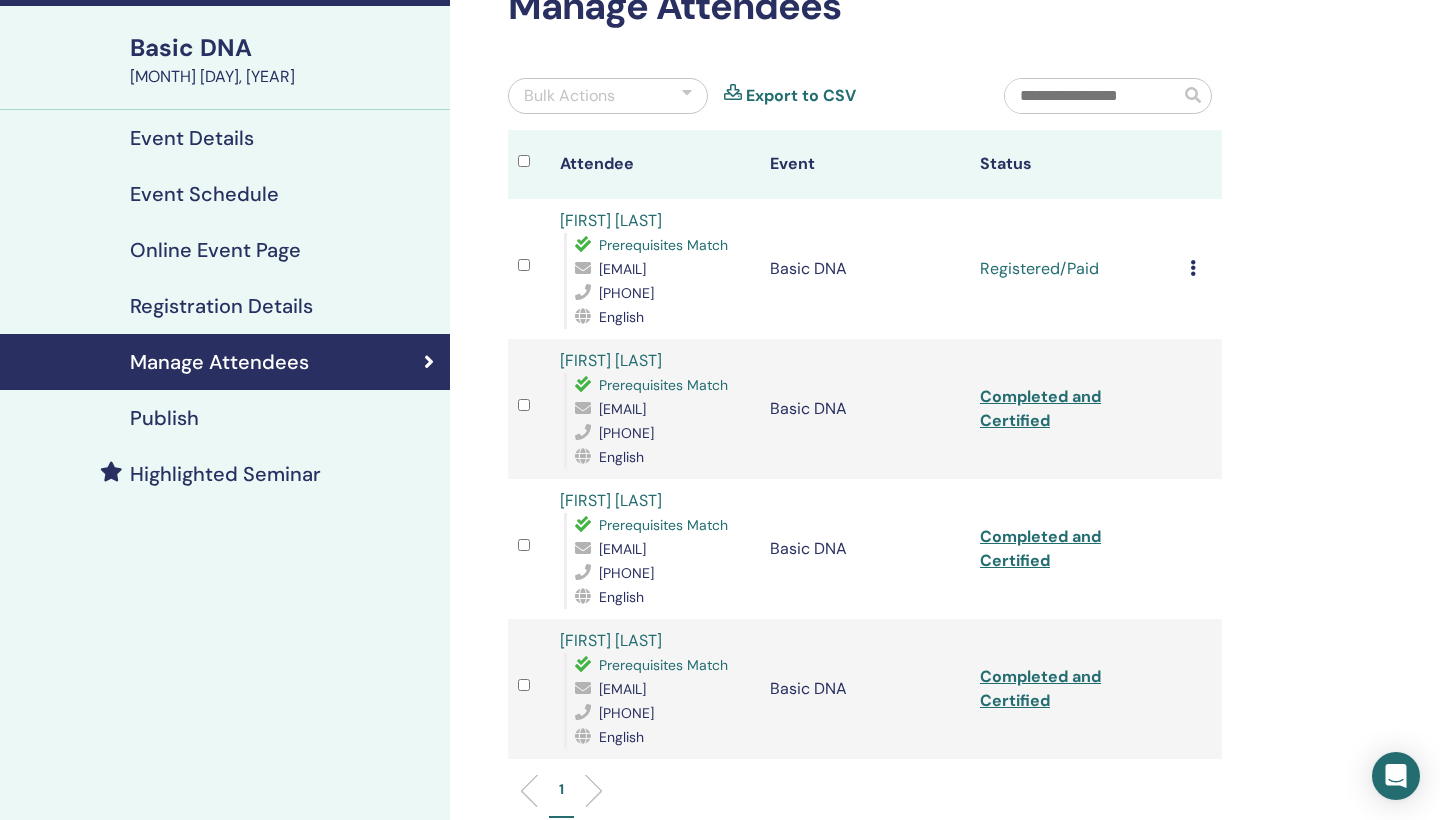 scroll, scrollTop: 108, scrollLeft: 0, axis: vertical 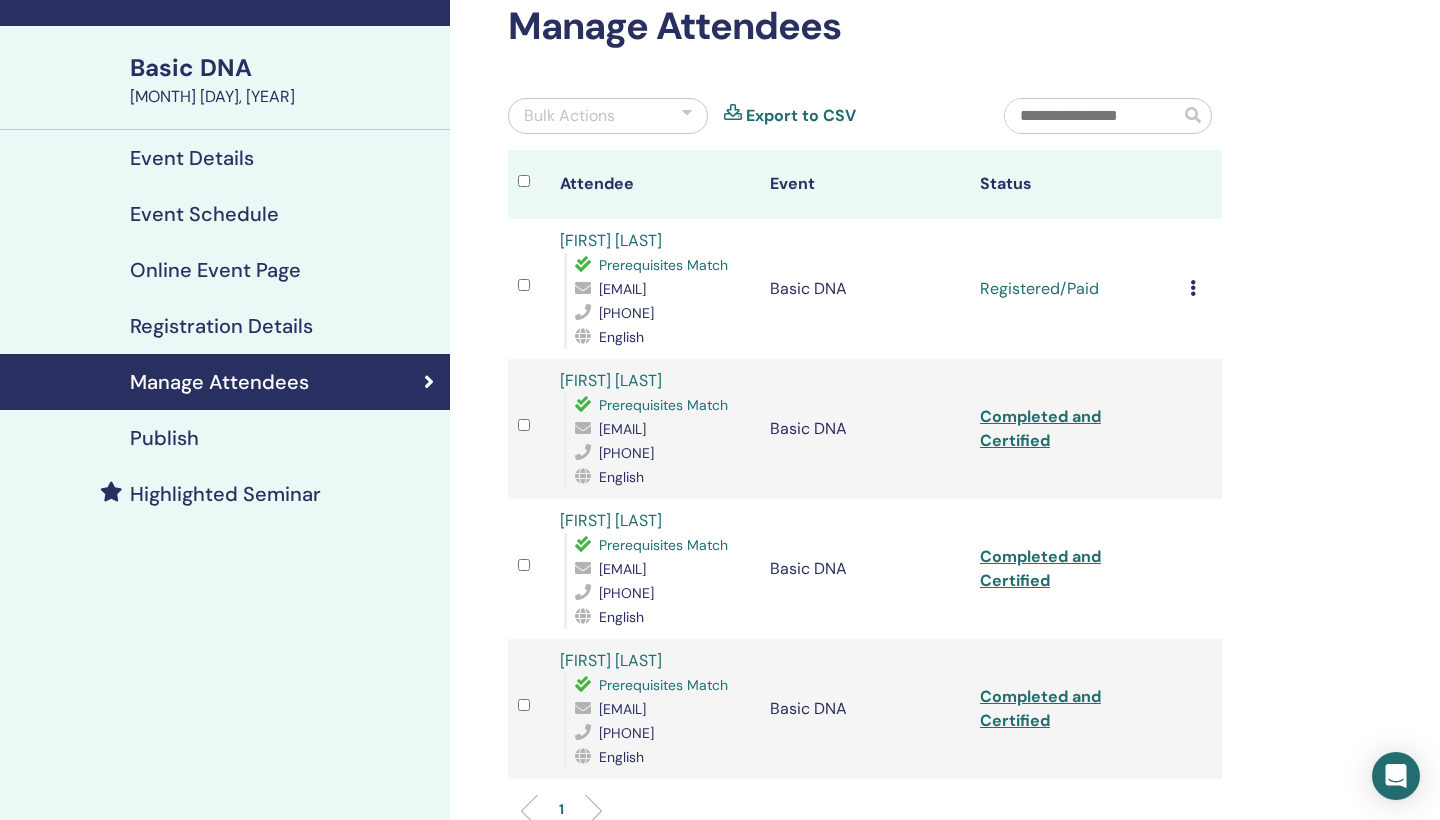 click at bounding box center (1193, 288) 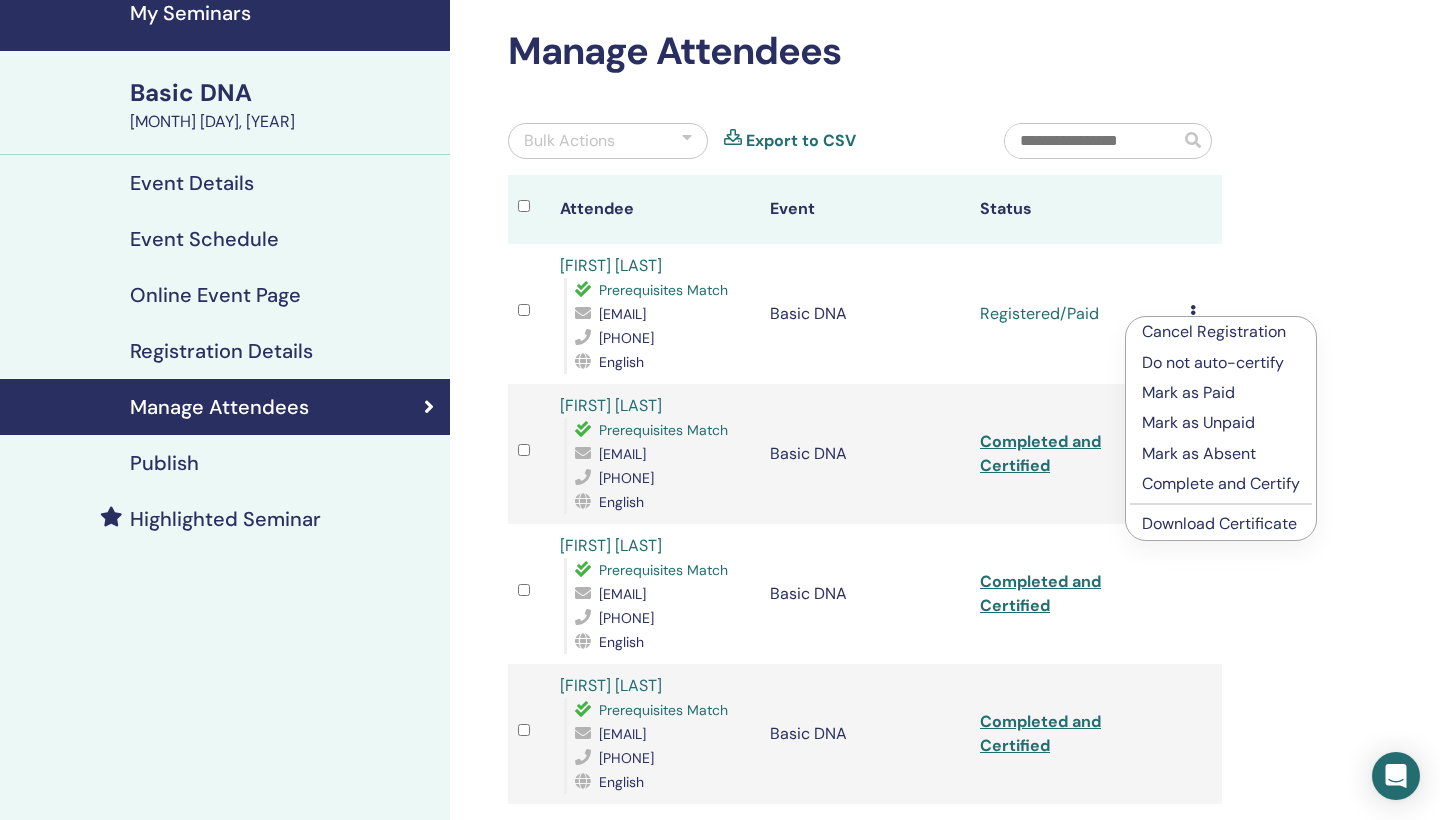 scroll, scrollTop: 82, scrollLeft: 0, axis: vertical 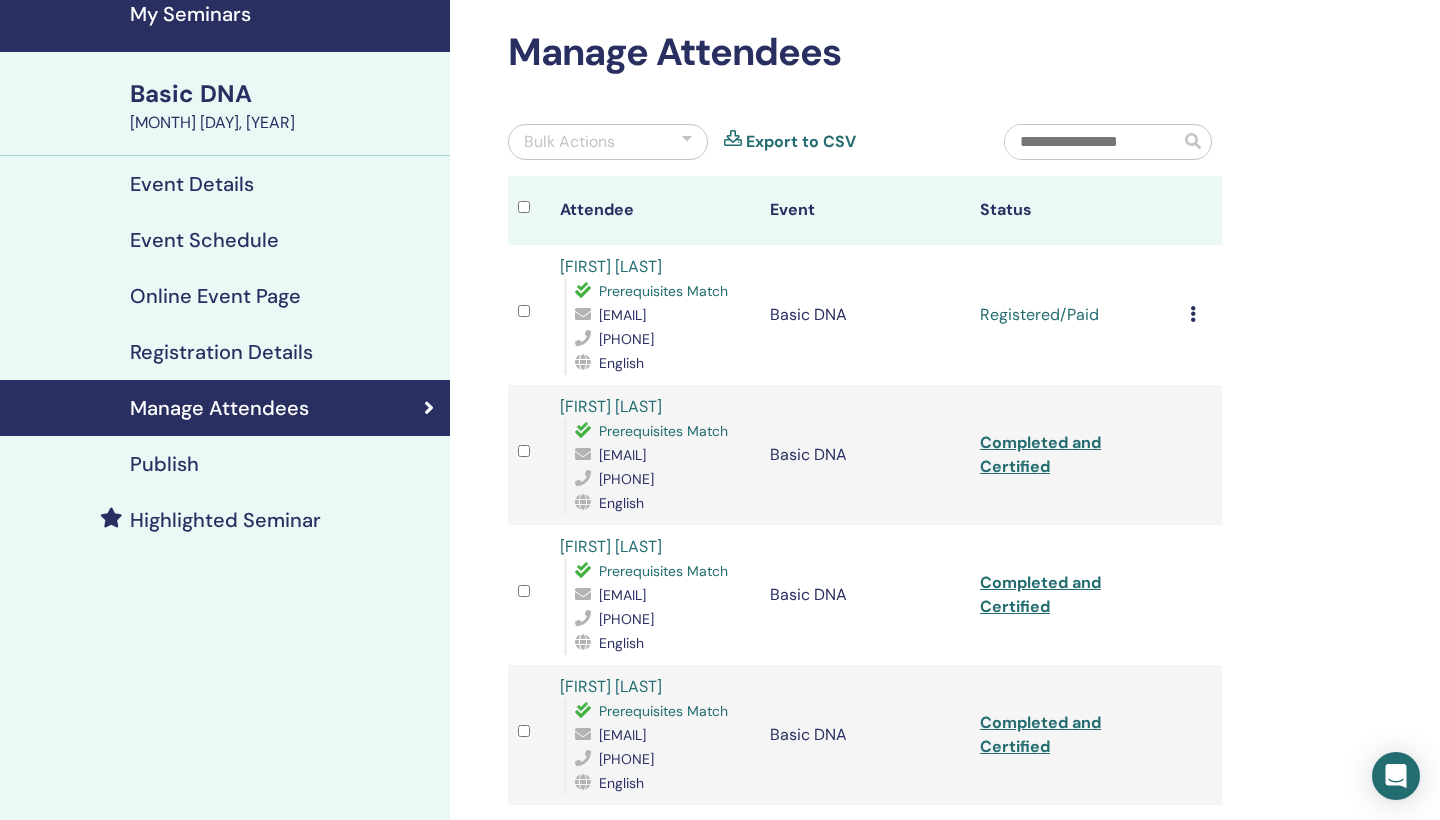 click at bounding box center (1193, 314) 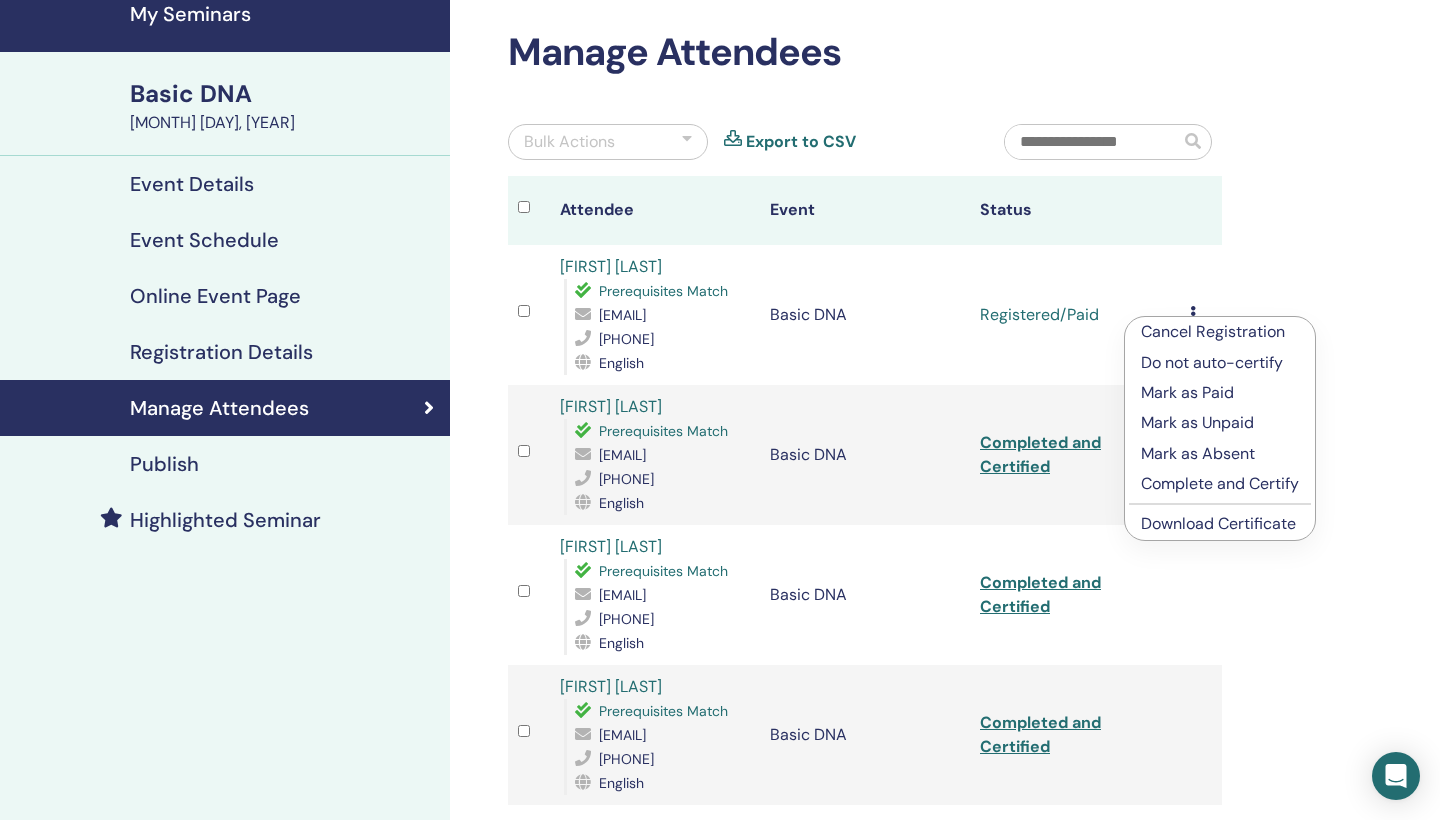 click on "Complete and Certify" at bounding box center [1220, 484] 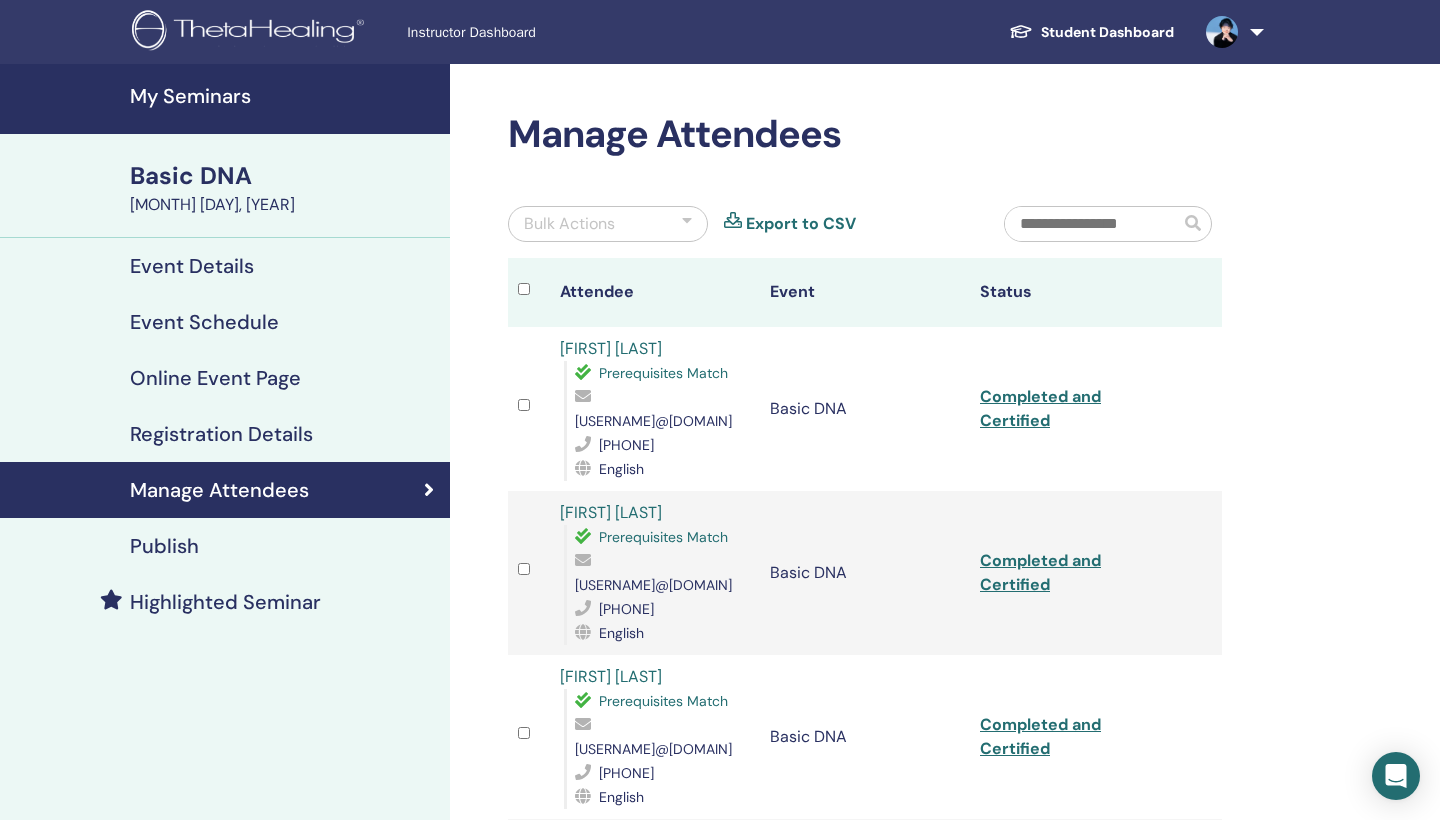 scroll, scrollTop: 0, scrollLeft: 0, axis: both 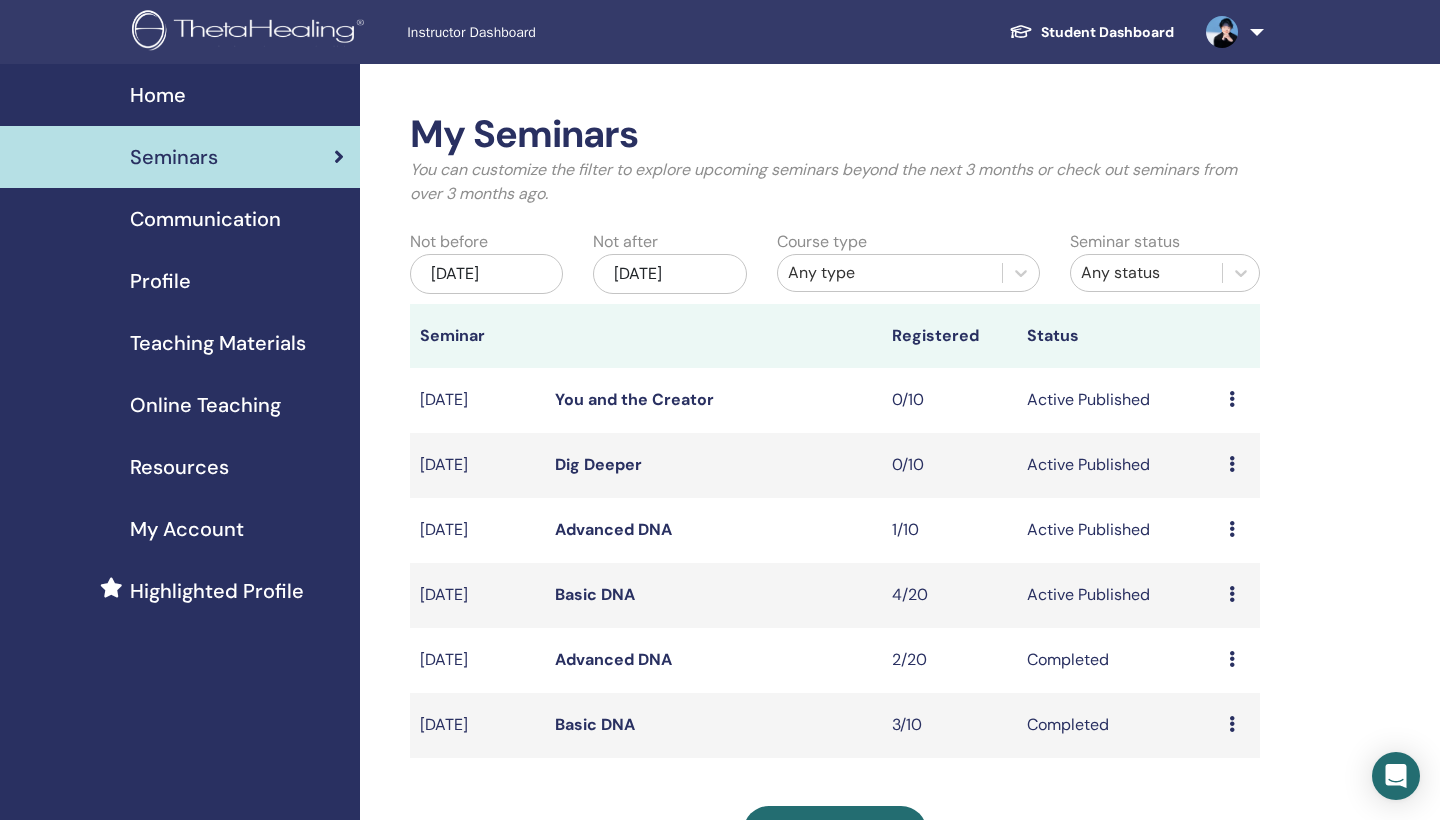 click on "Advanced DNA" at bounding box center (613, 529) 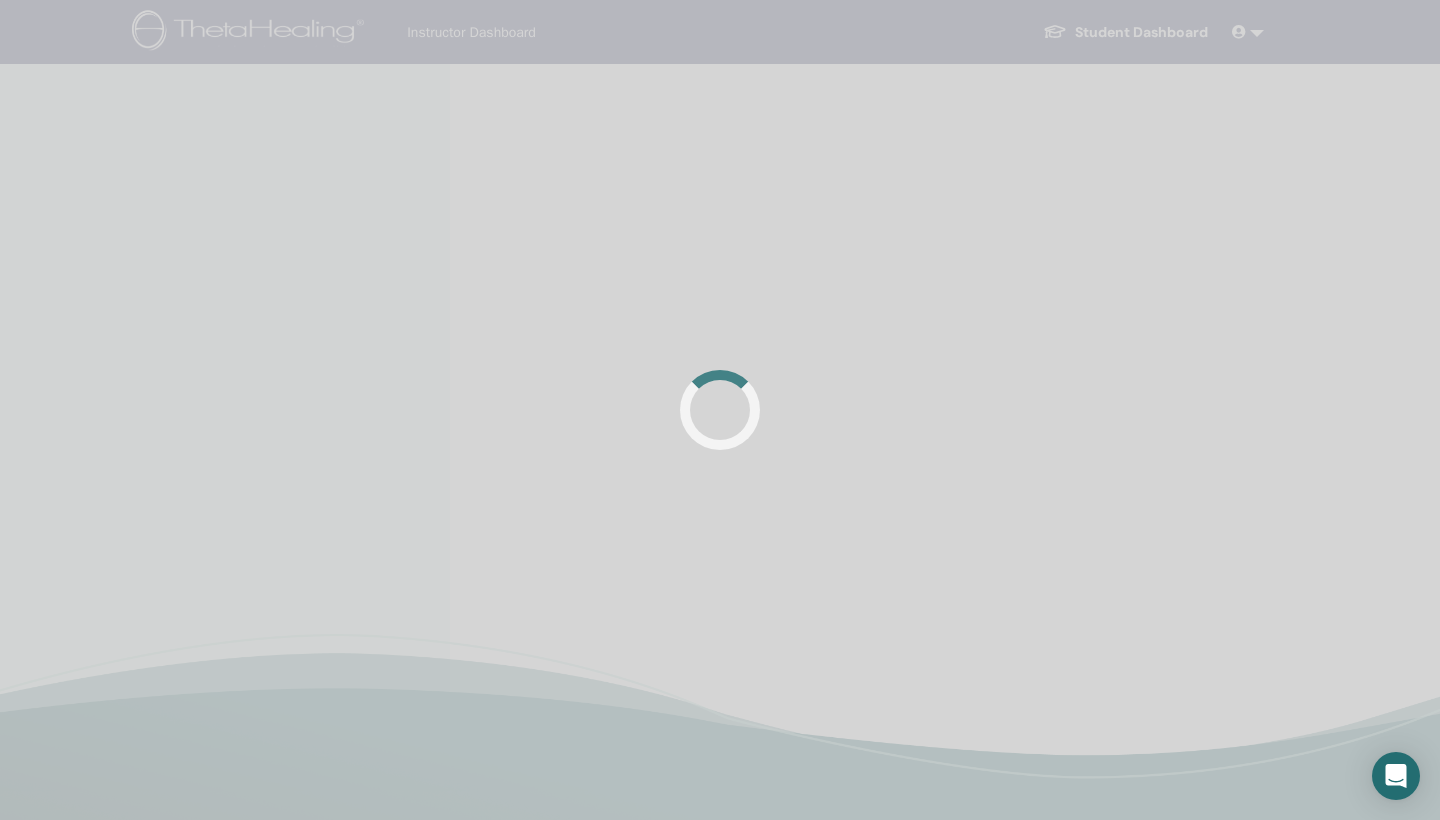 scroll, scrollTop: 0, scrollLeft: 0, axis: both 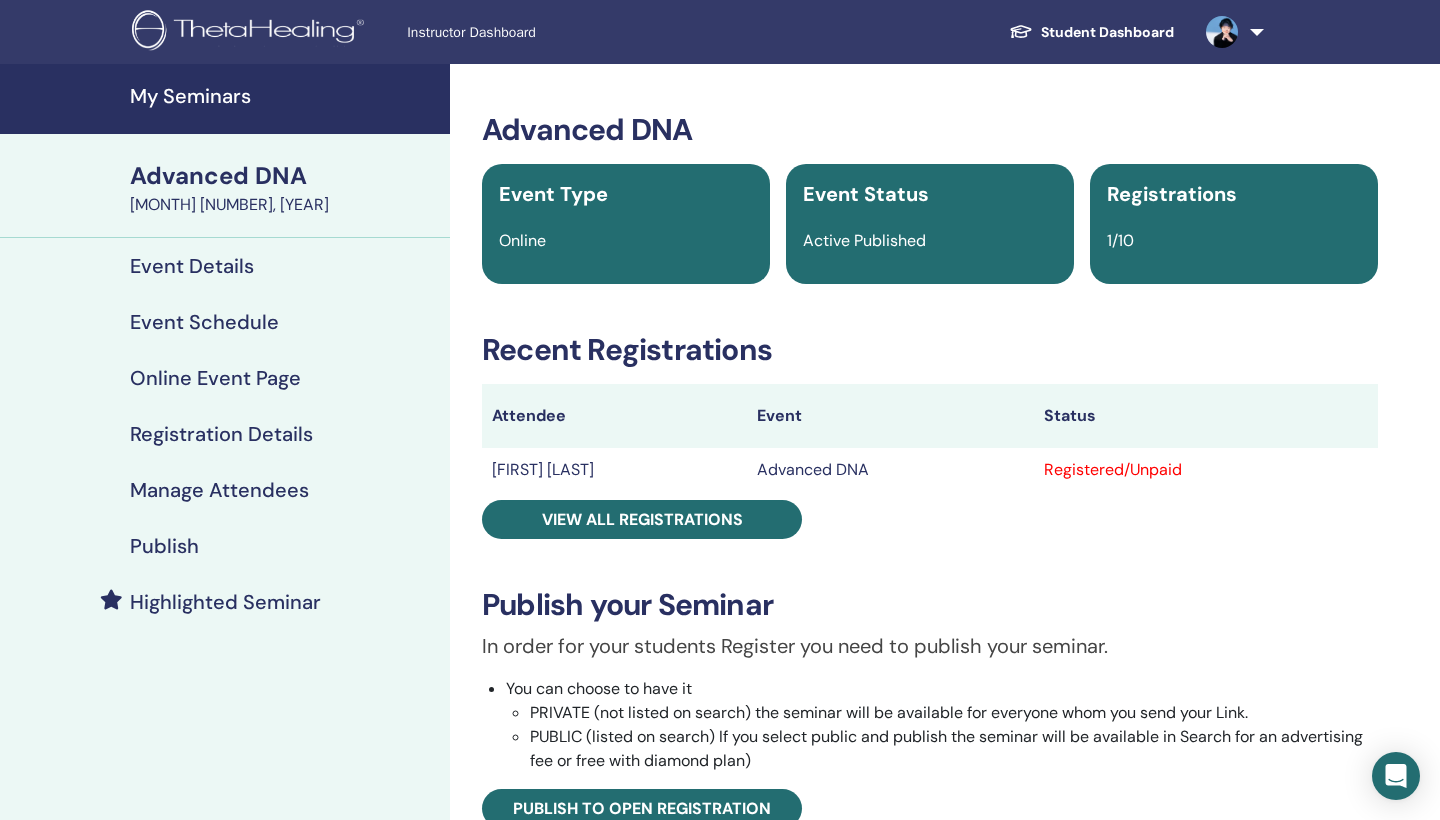 click on "Registered/Unpaid" at bounding box center (1206, 470) 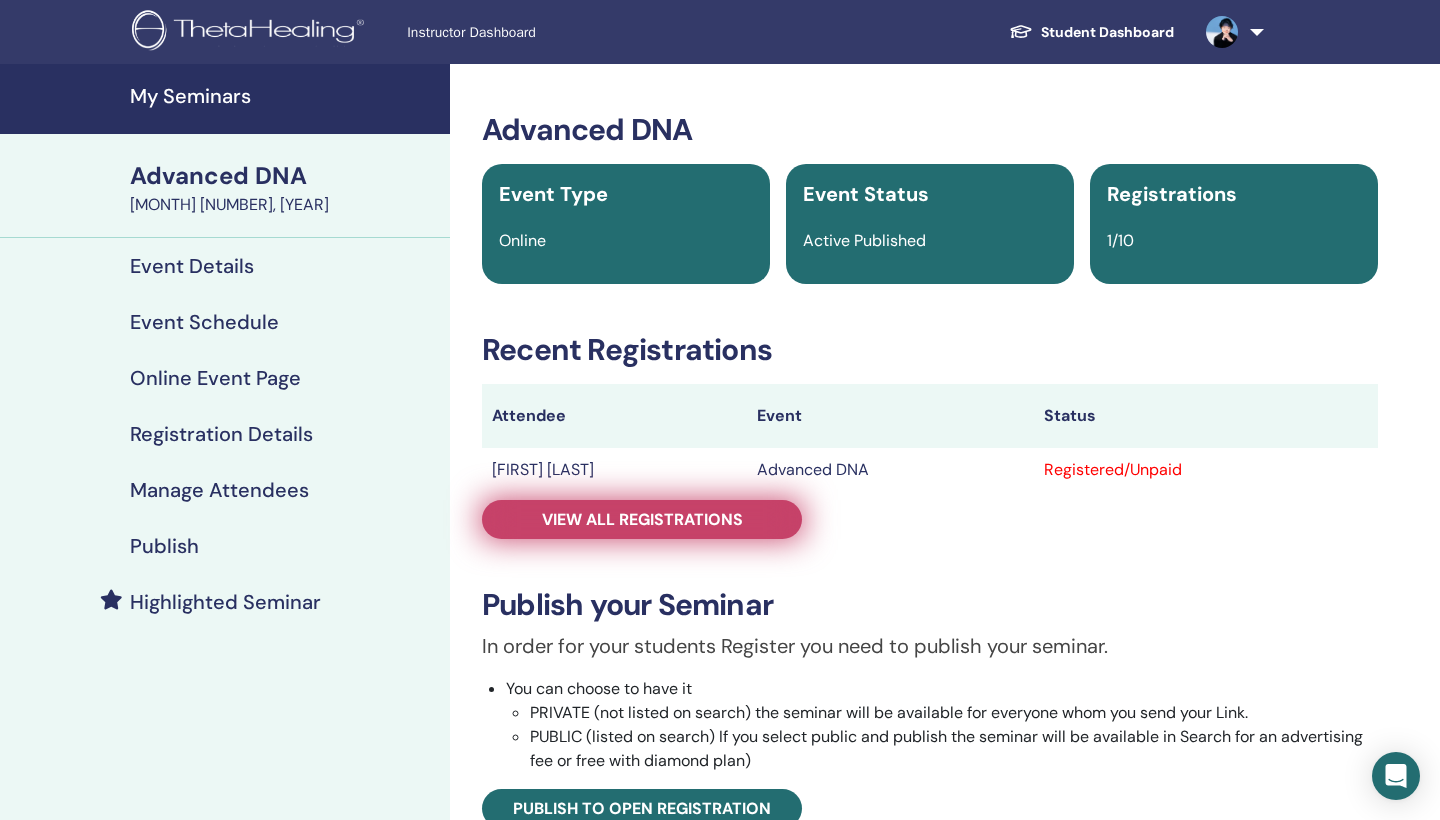 click on "View all registrations" at bounding box center [642, 519] 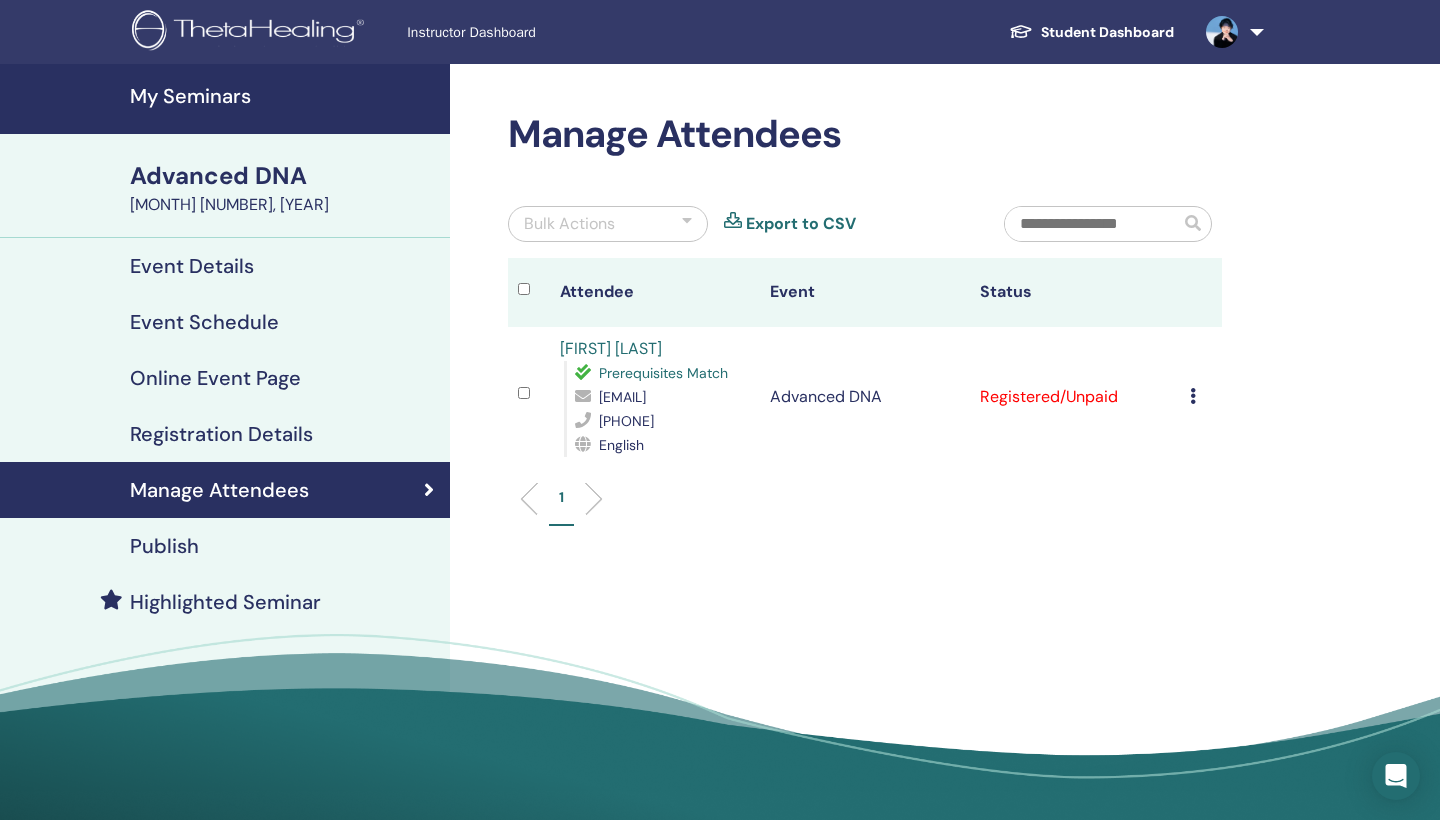 click at bounding box center [1231, 32] 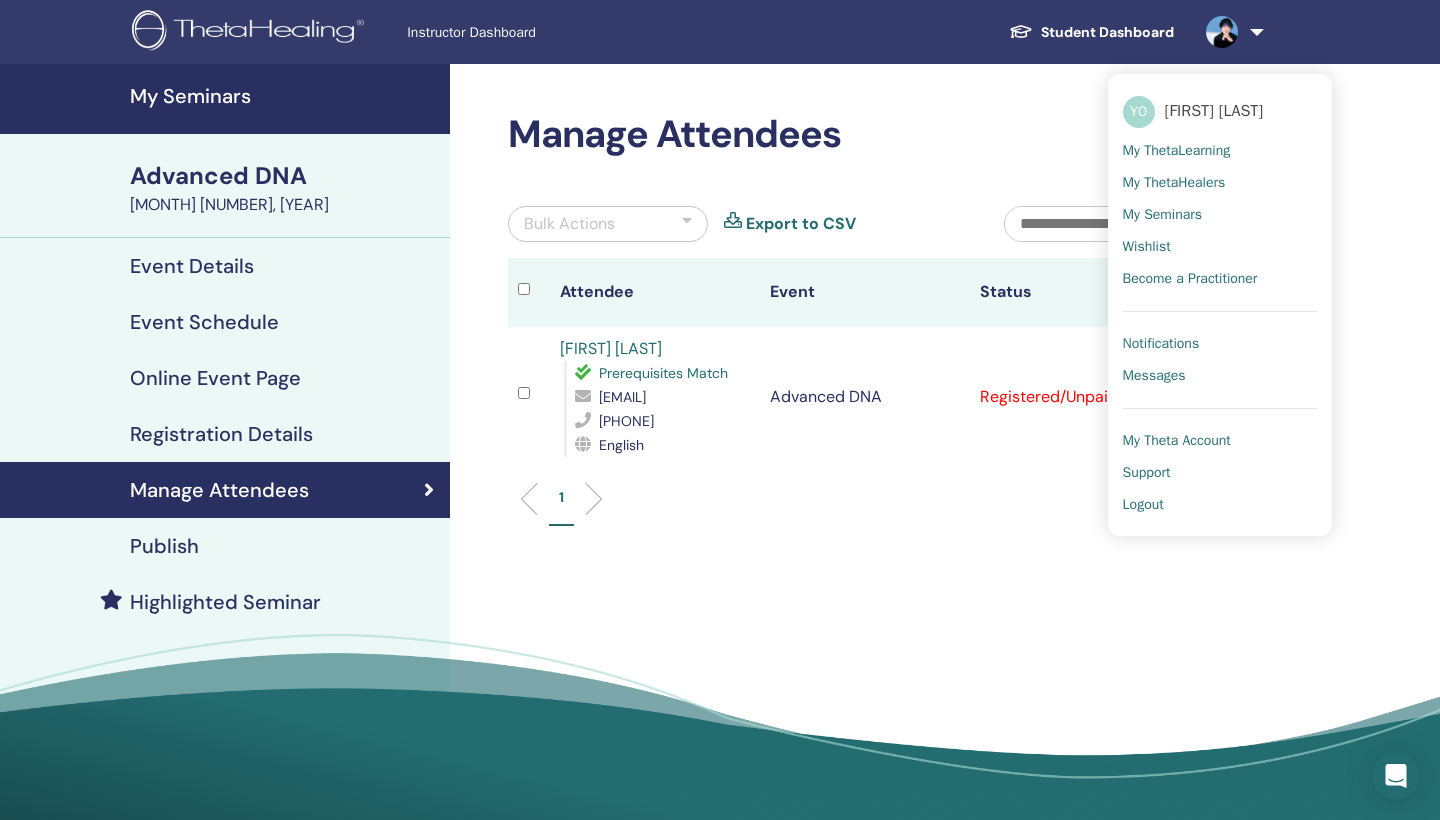 click on "My Theta Account" at bounding box center [1177, 441] 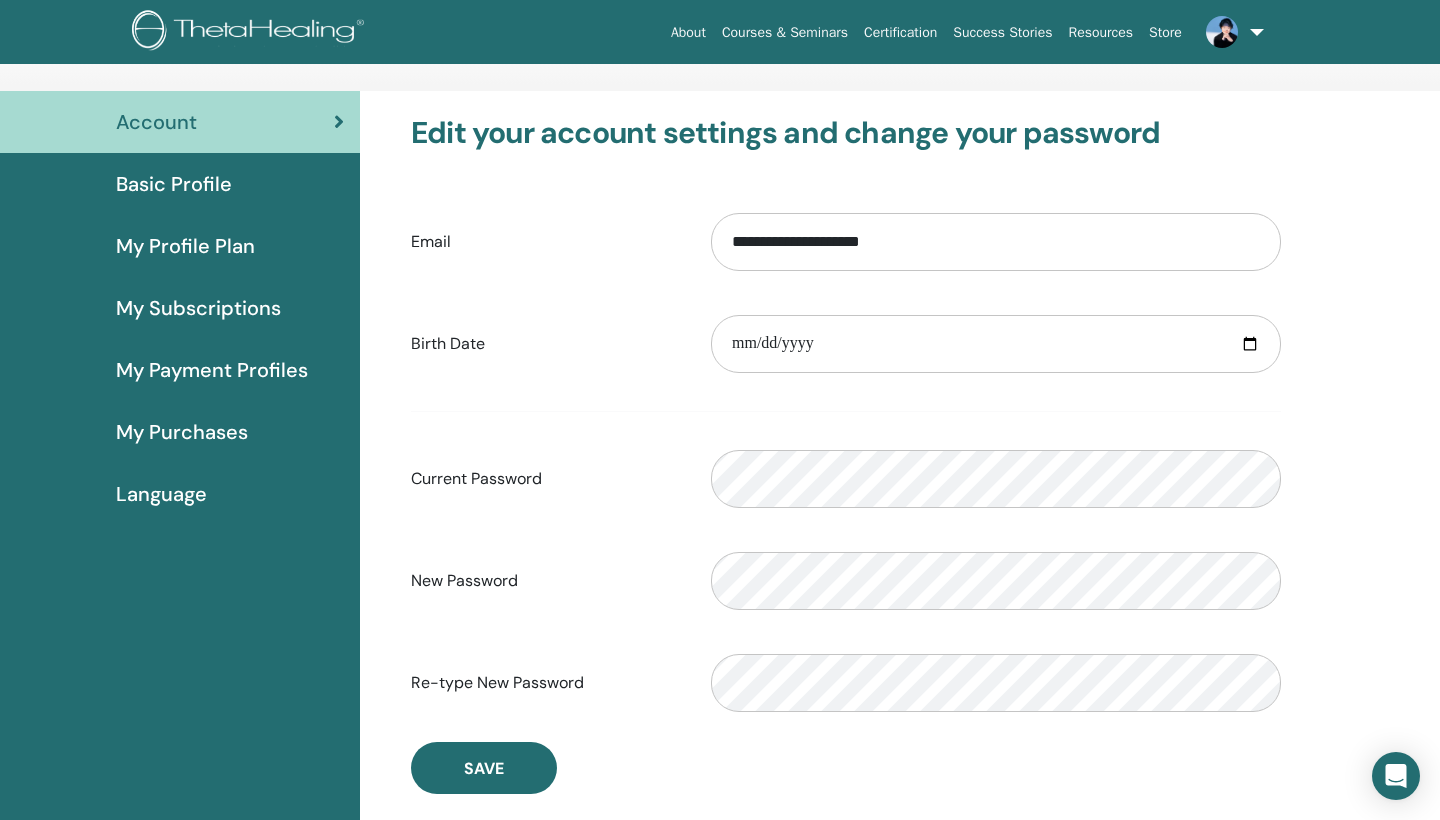 scroll, scrollTop: 84, scrollLeft: 0, axis: vertical 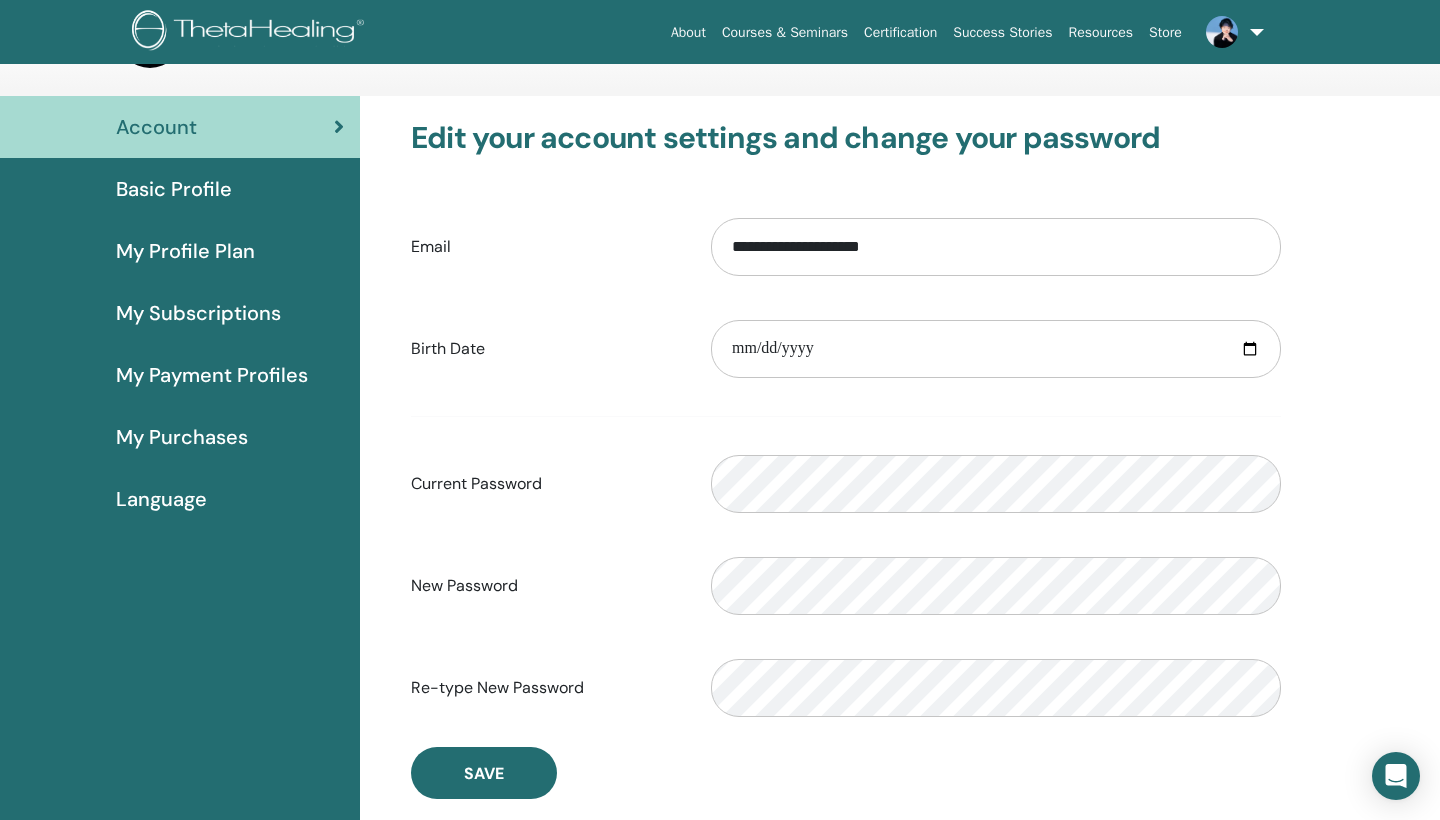 drag, startPoint x: 232, startPoint y: 310, endPoint x: 263, endPoint y: 322, distance: 33.24154 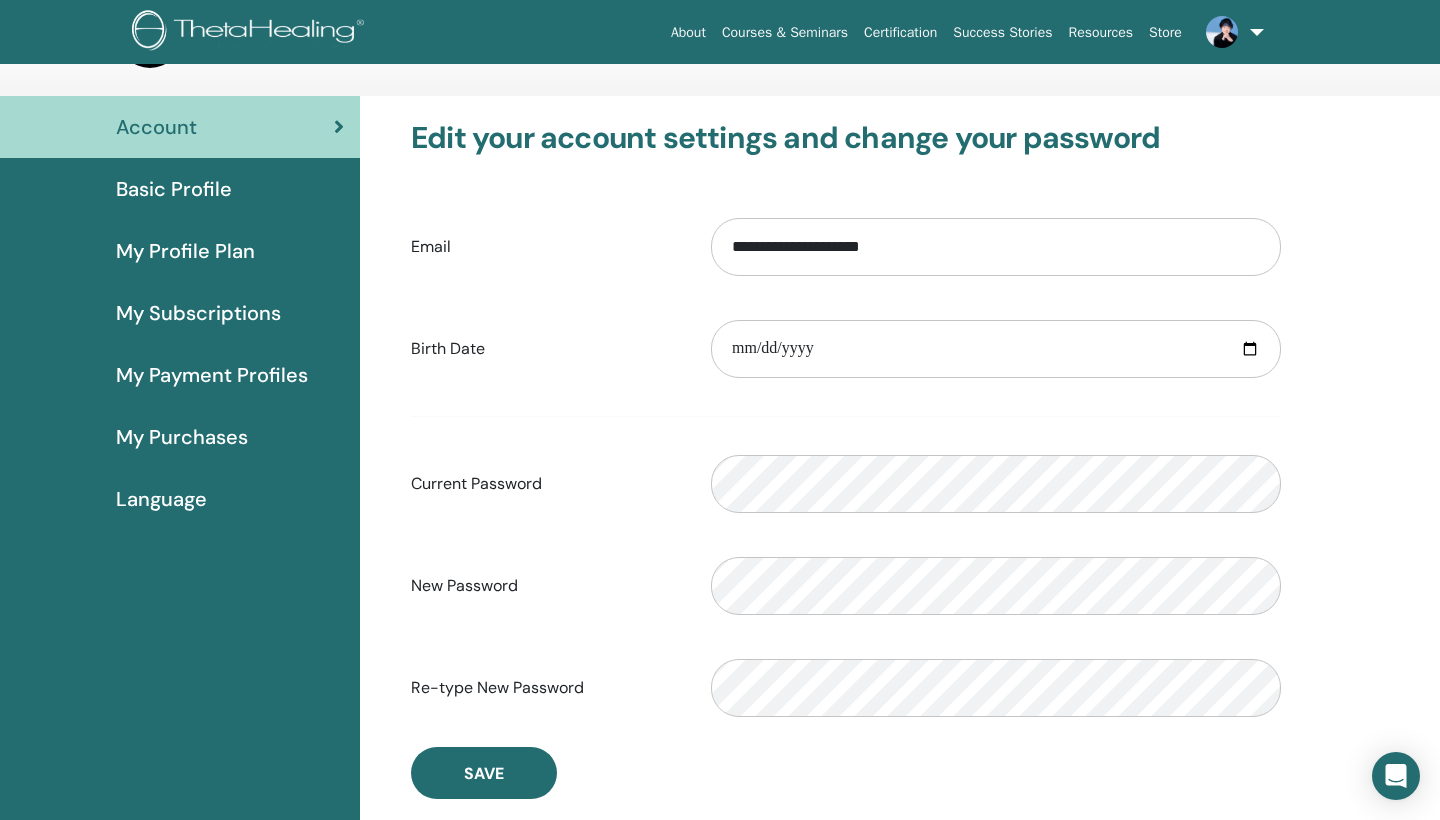 click on "My Subscriptions" at bounding box center (198, 313) 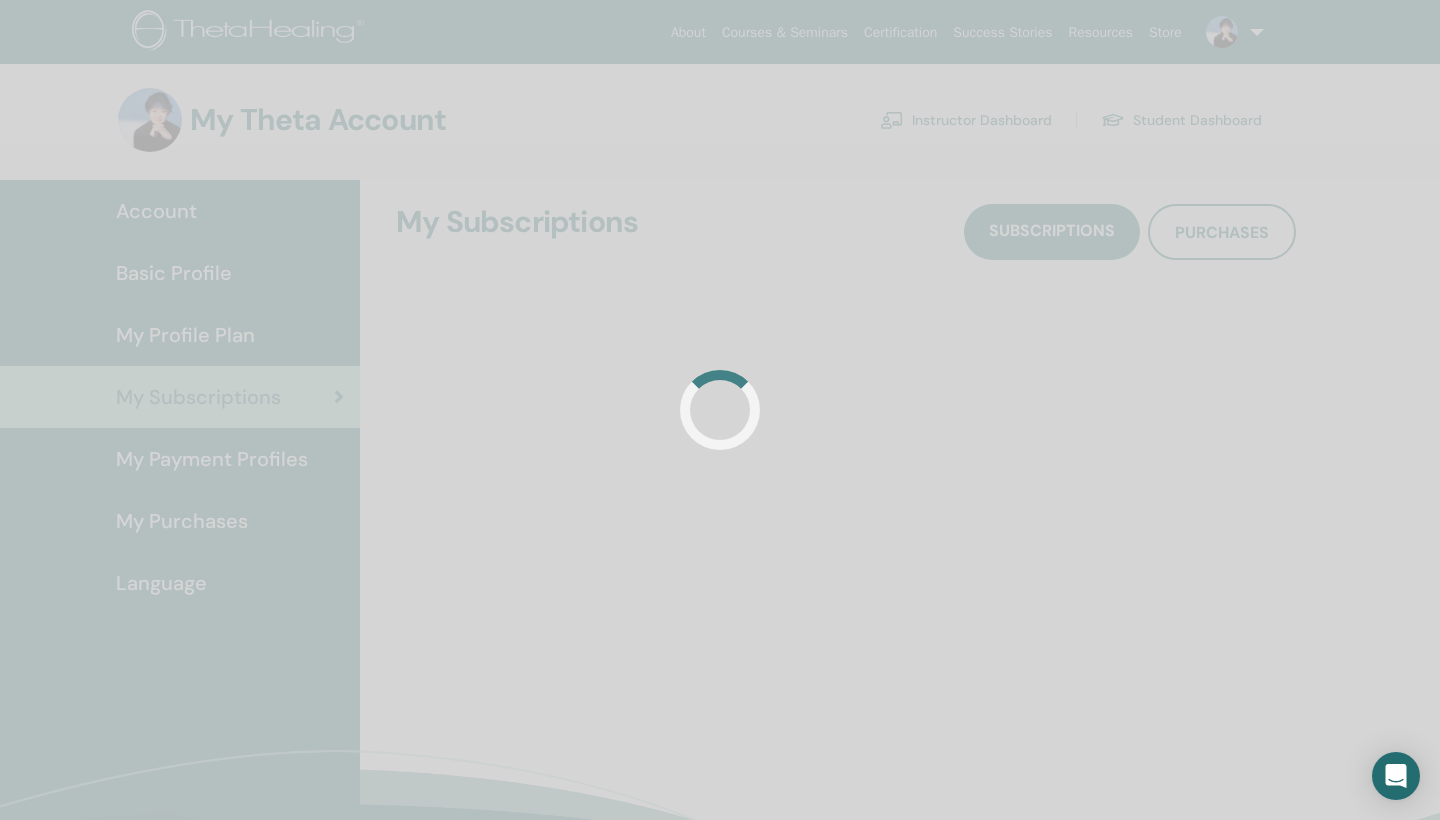 scroll, scrollTop: 0, scrollLeft: 0, axis: both 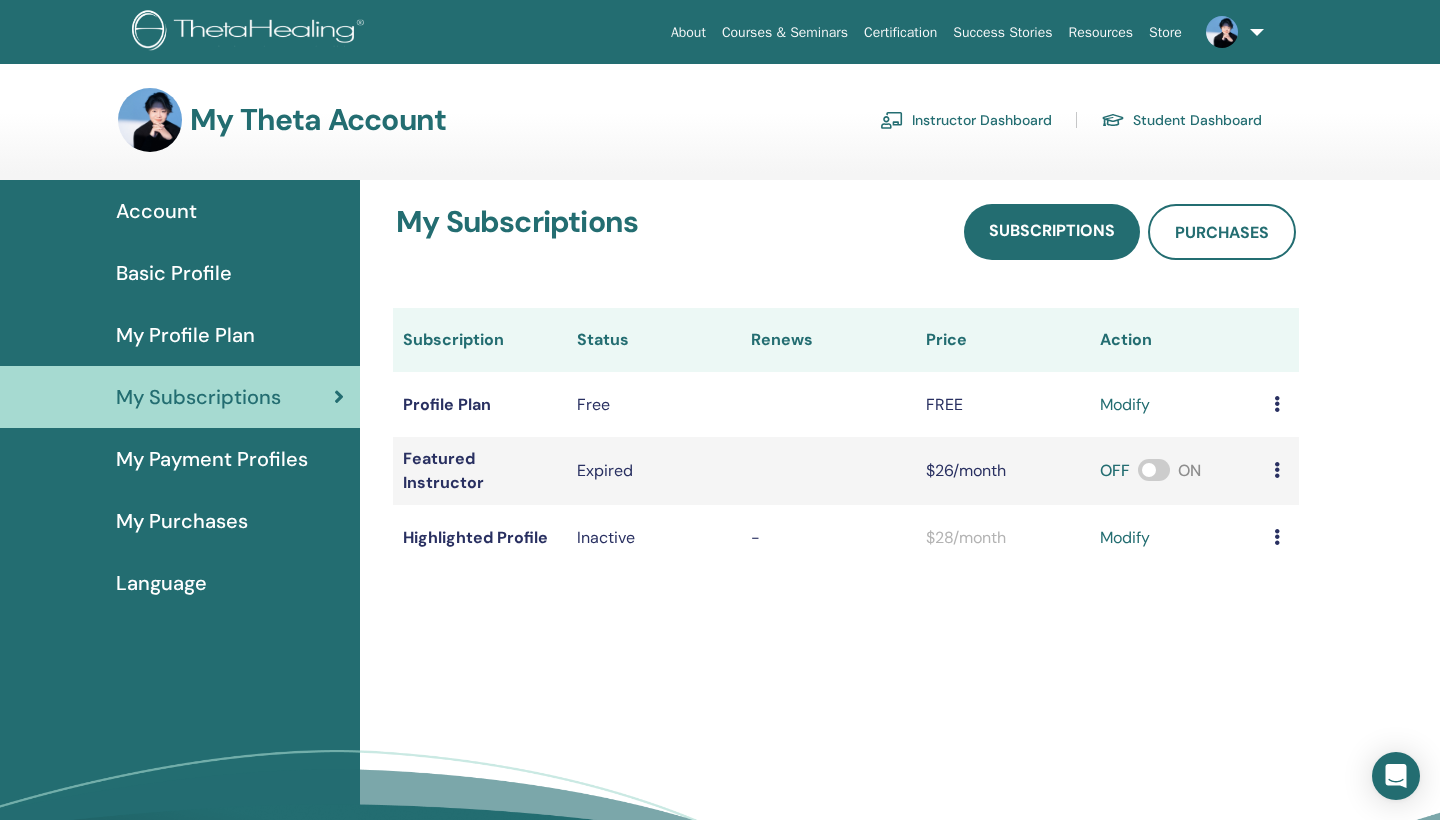 click at bounding box center (1154, 470) 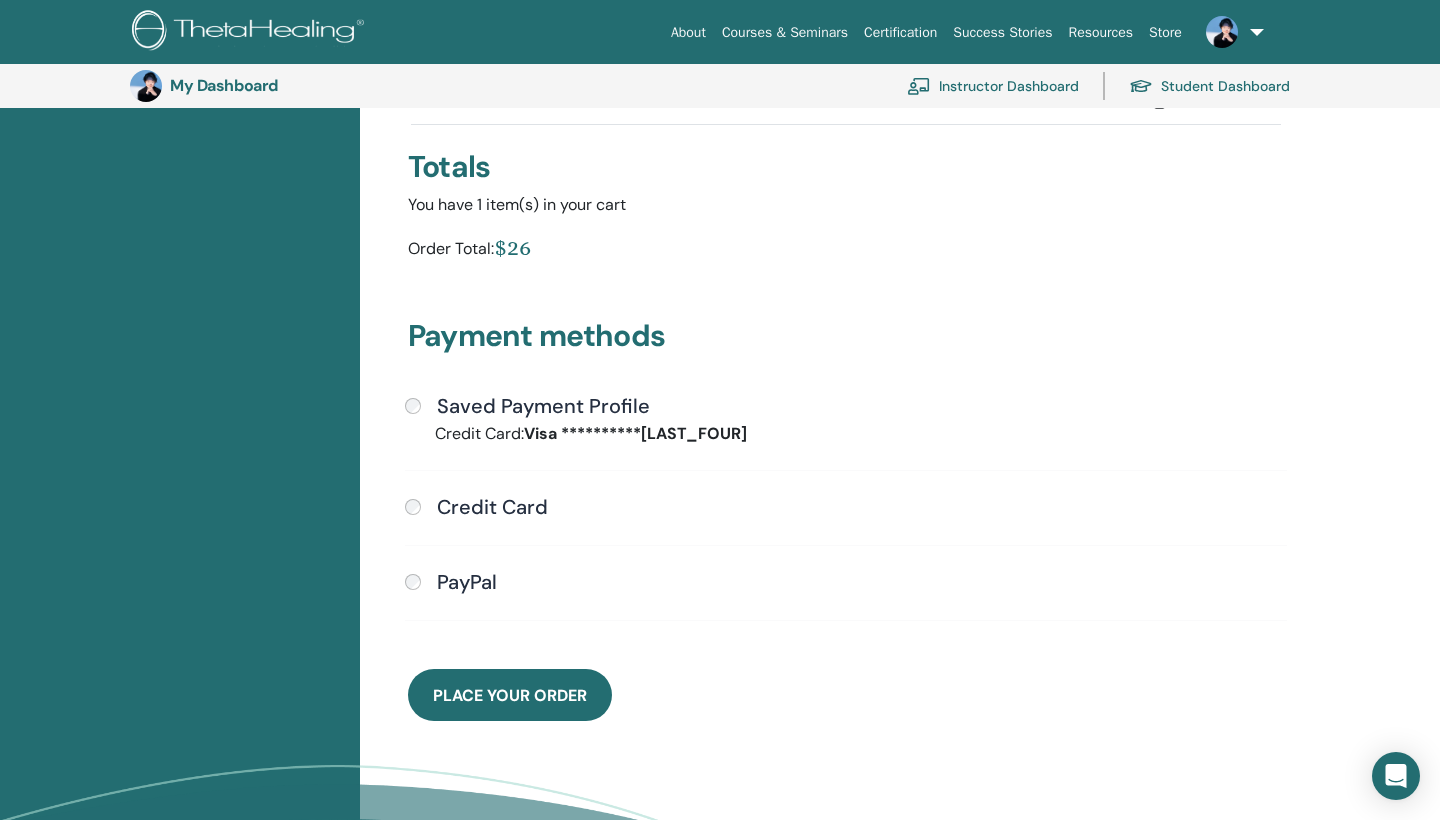 scroll, scrollTop: 315, scrollLeft: 0, axis: vertical 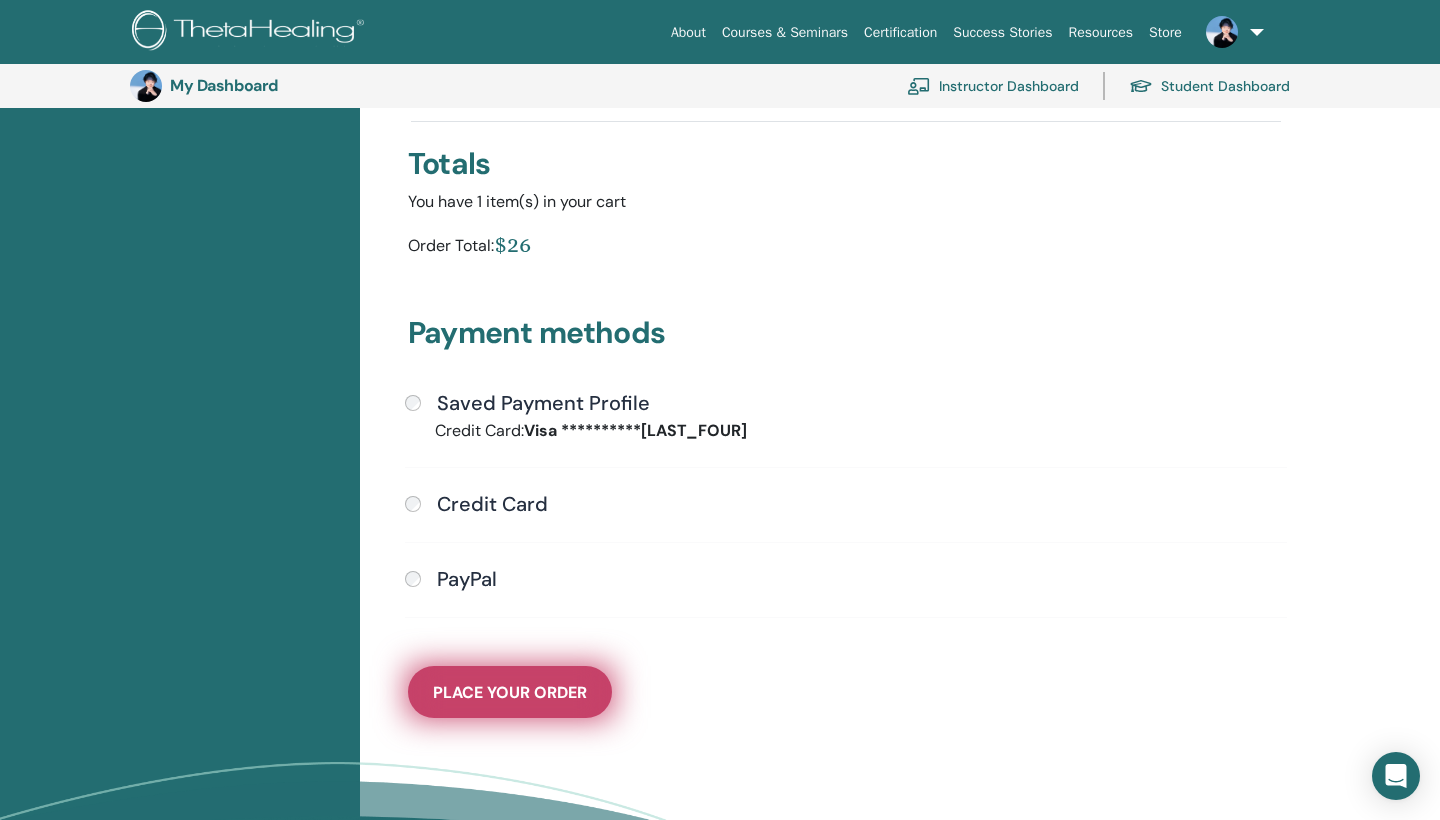 click on "Place Your Order" at bounding box center (510, 692) 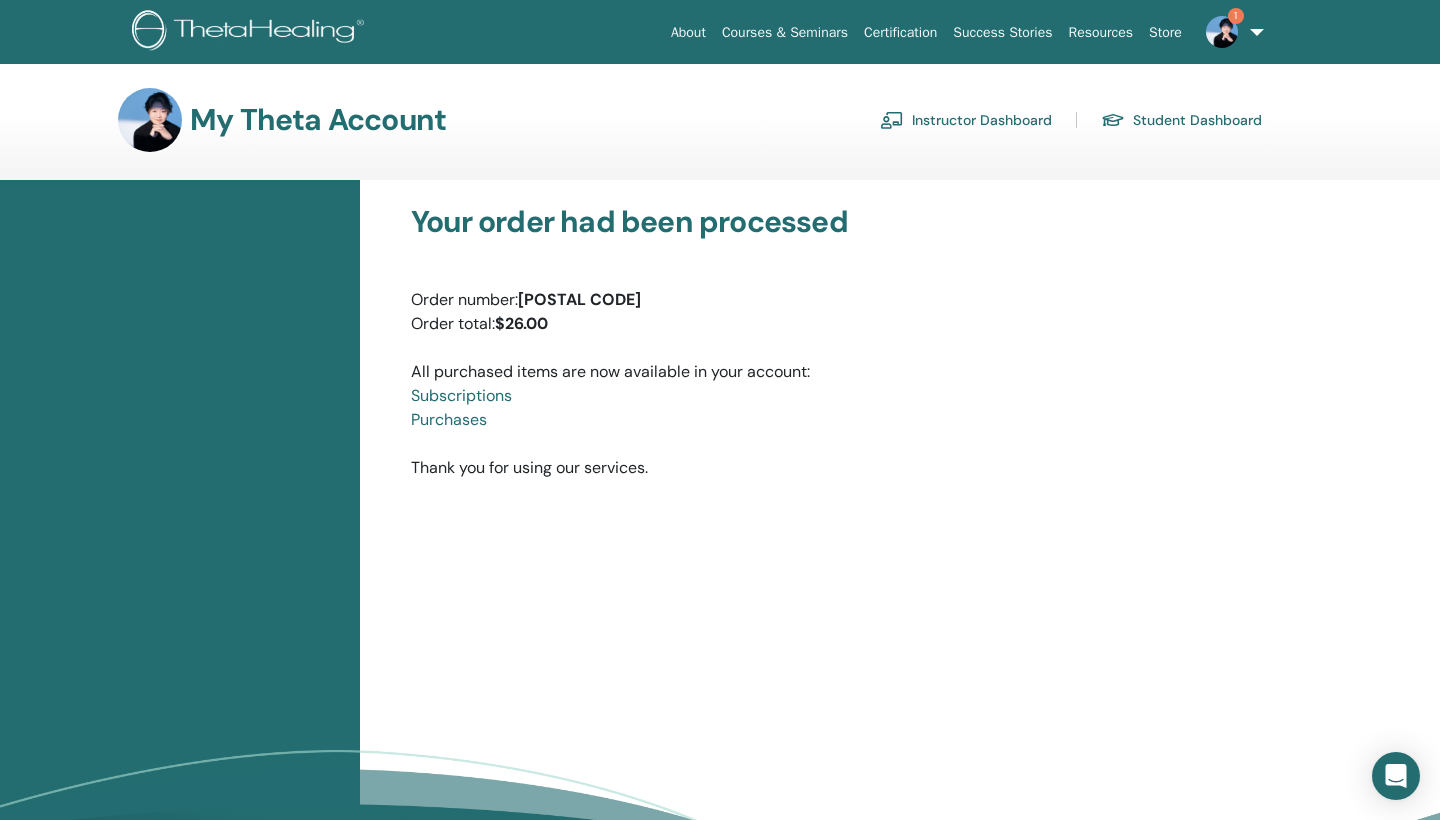 scroll, scrollTop: 0, scrollLeft: 0, axis: both 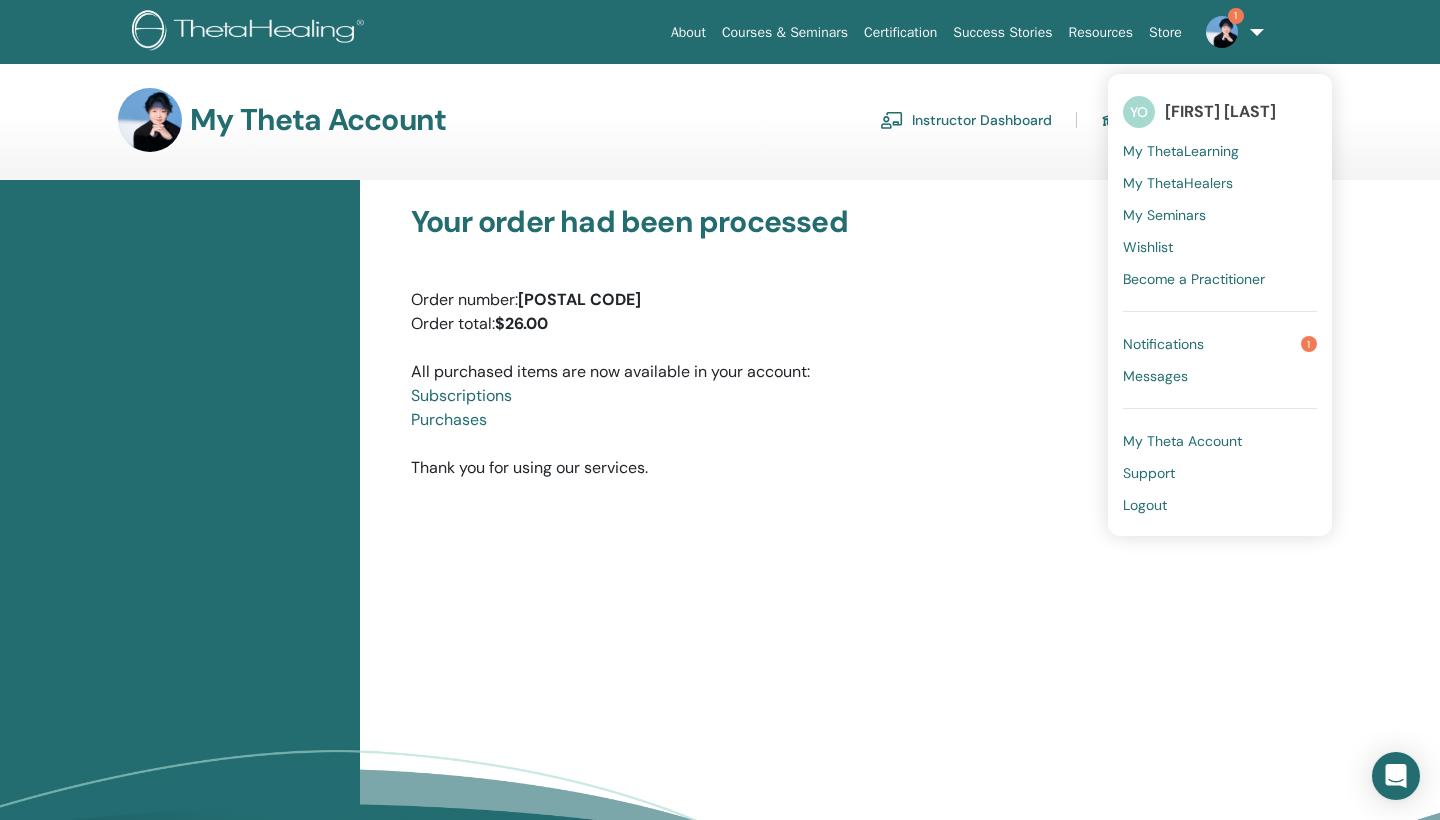 click on "Notifications" at bounding box center (1163, 344) 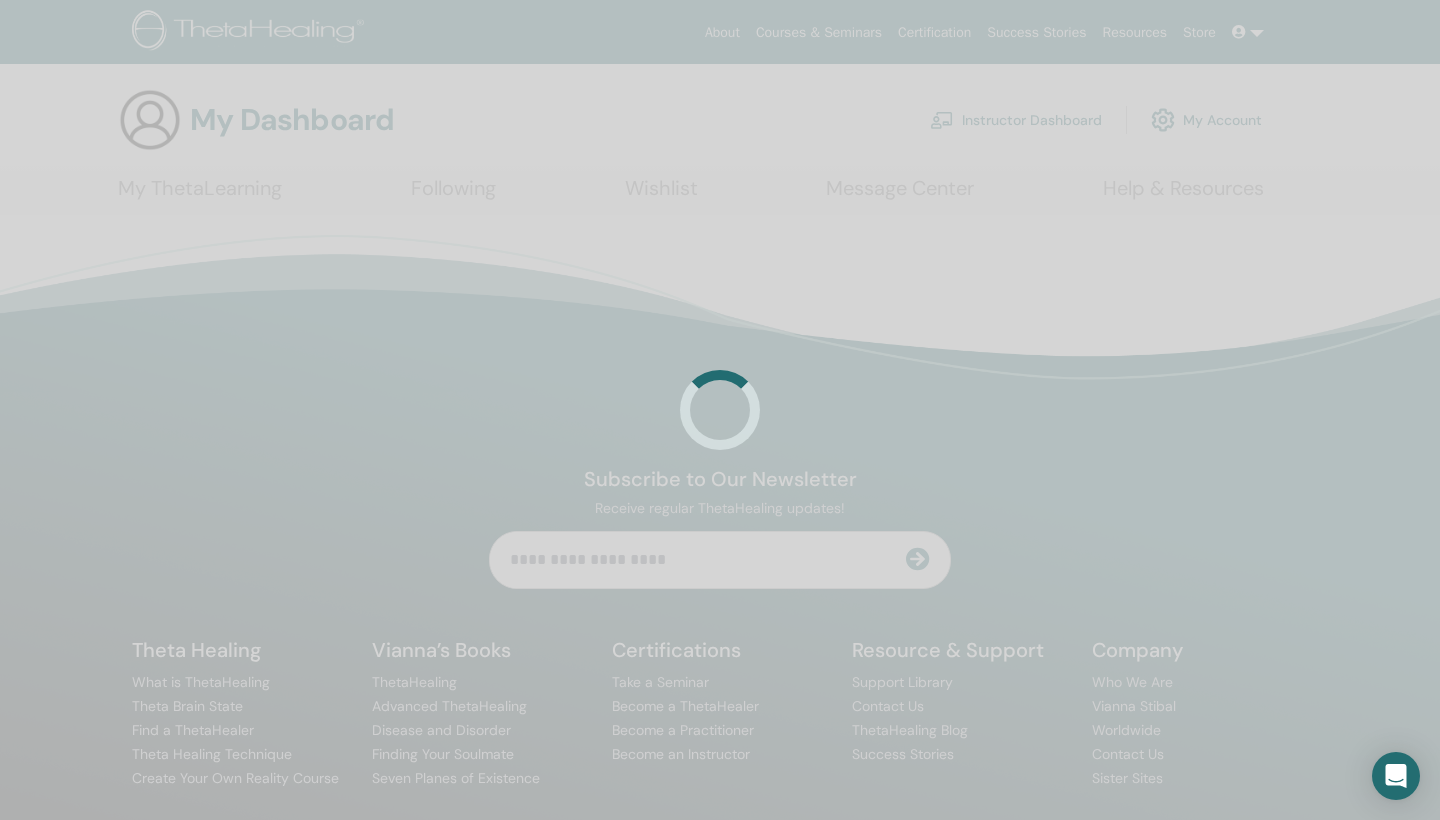 scroll, scrollTop: 0, scrollLeft: 0, axis: both 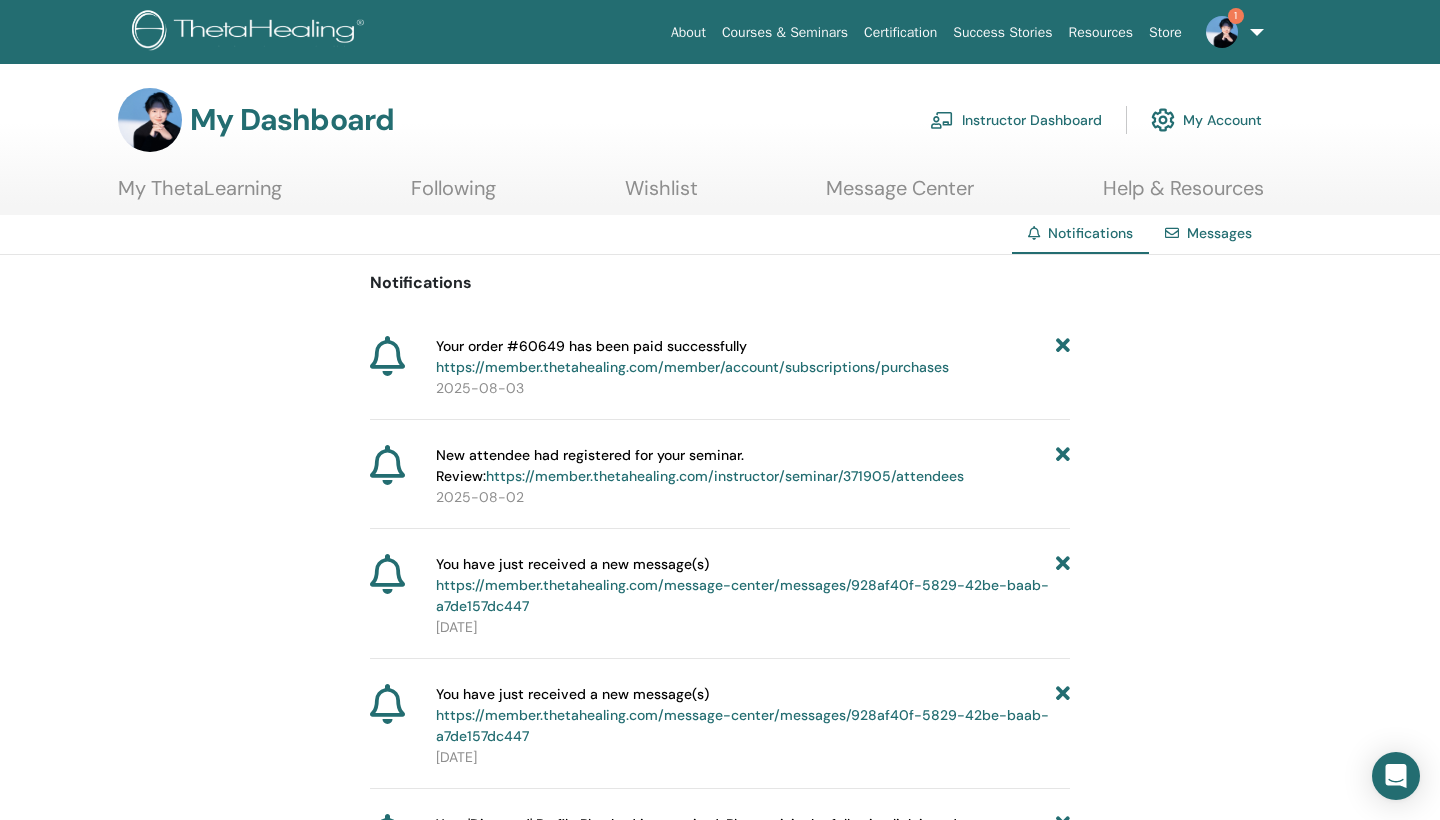 click on "https://member.thetahealing.com/member/account/subscriptions/purchases" at bounding box center (692, 367) 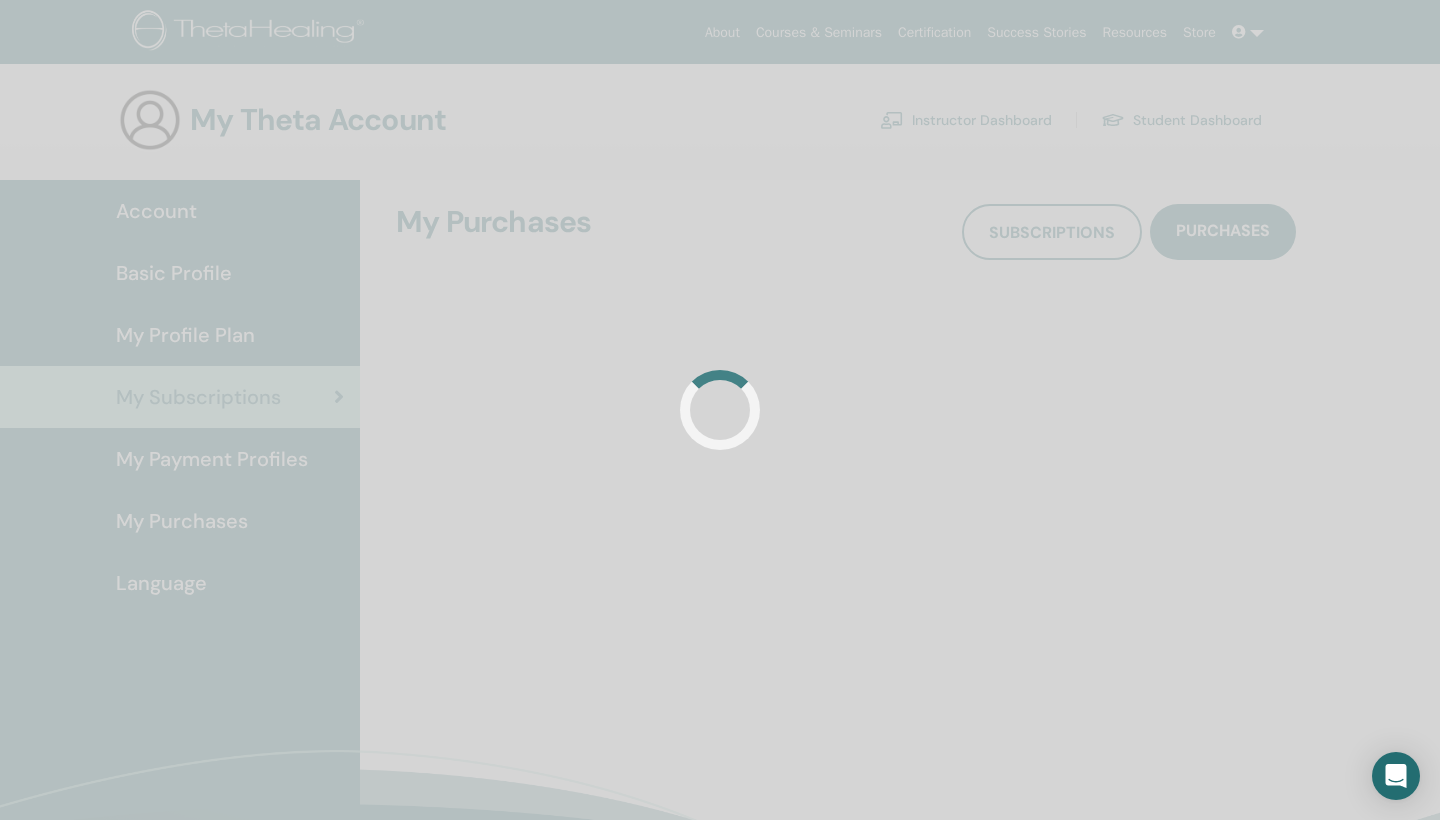 scroll, scrollTop: 0, scrollLeft: 0, axis: both 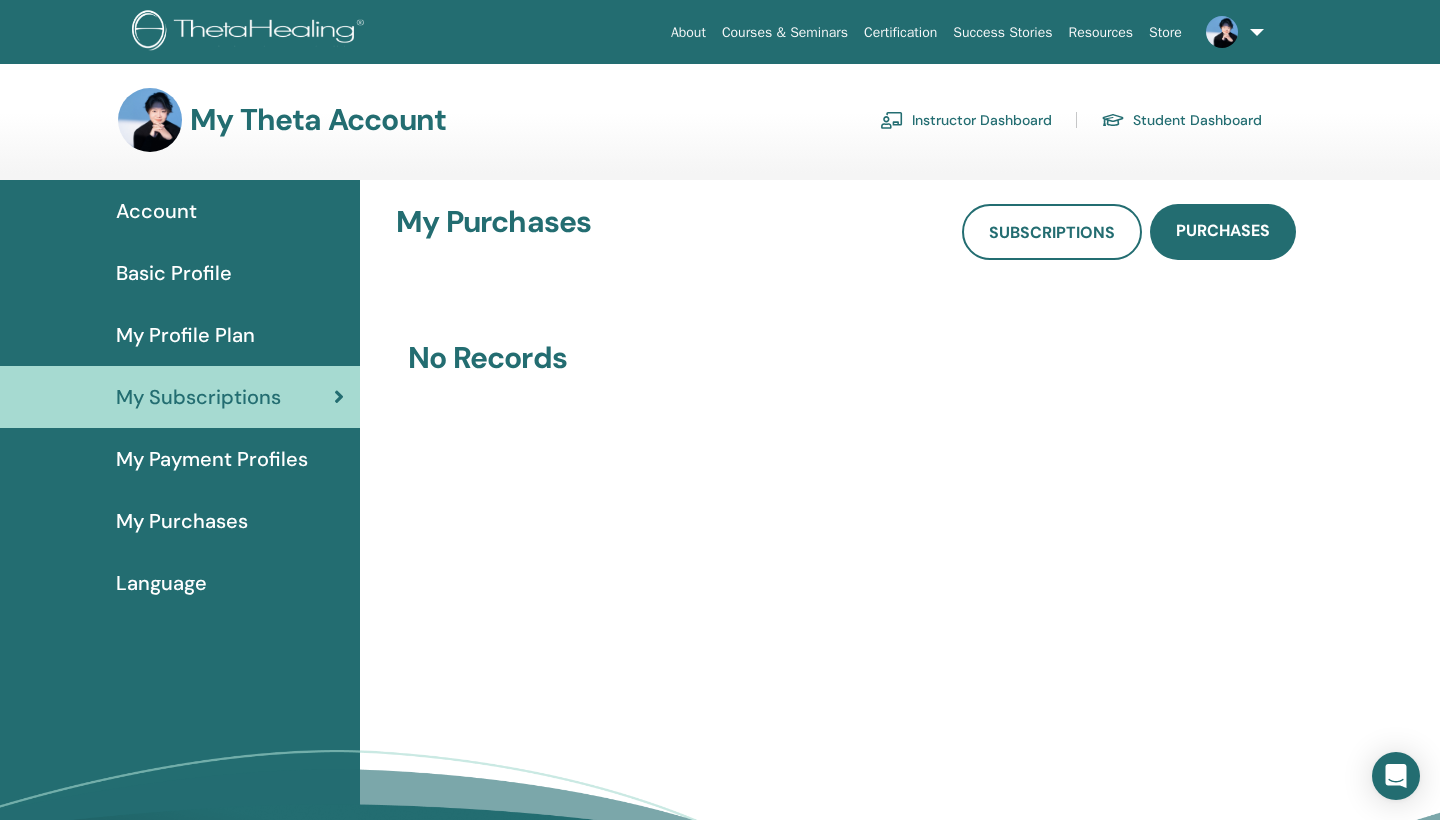 click on "My Subscriptions" at bounding box center [198, 397] 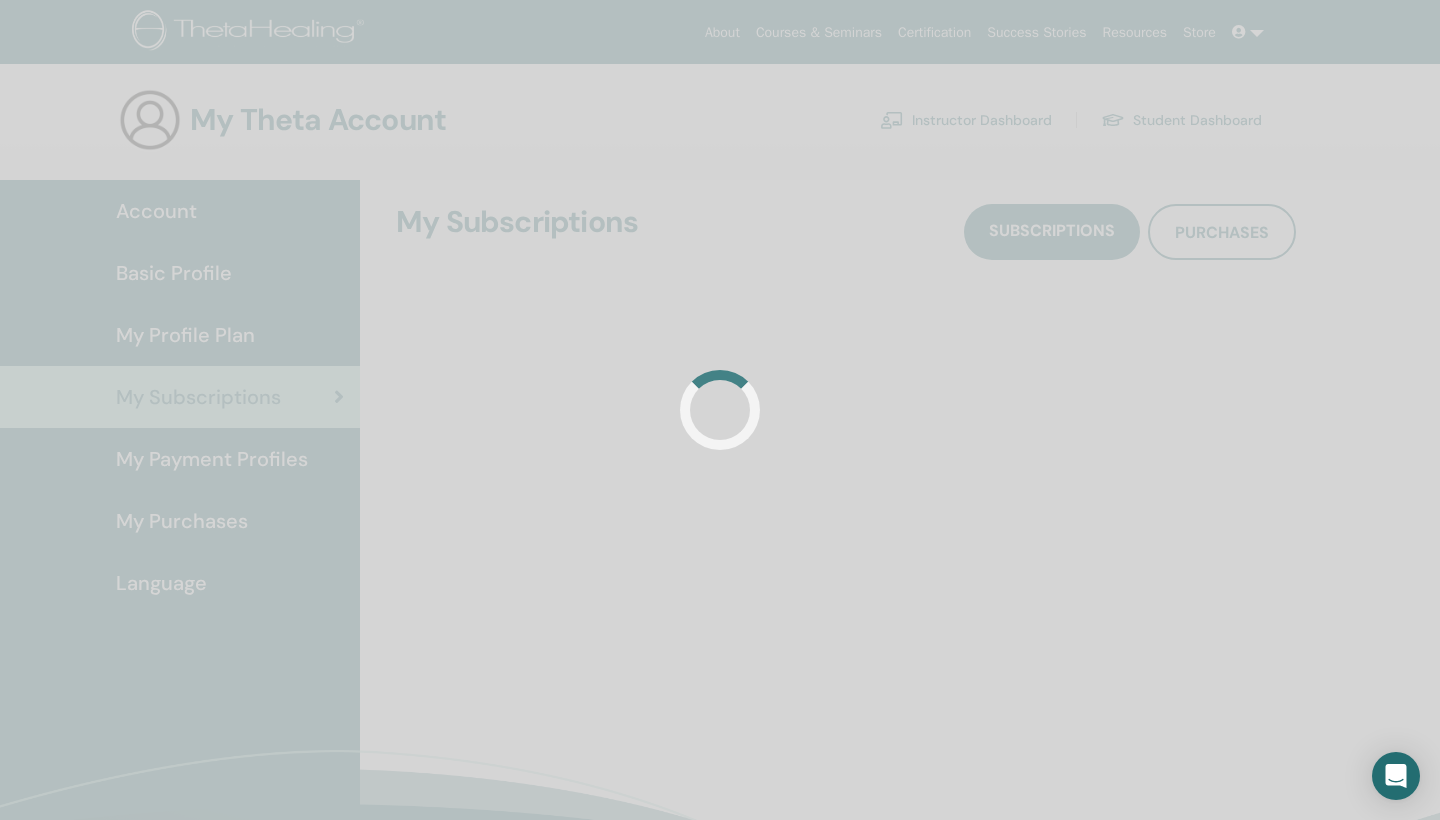 scroll, scrollTop: 0, scrollLeft: 0, axis: both 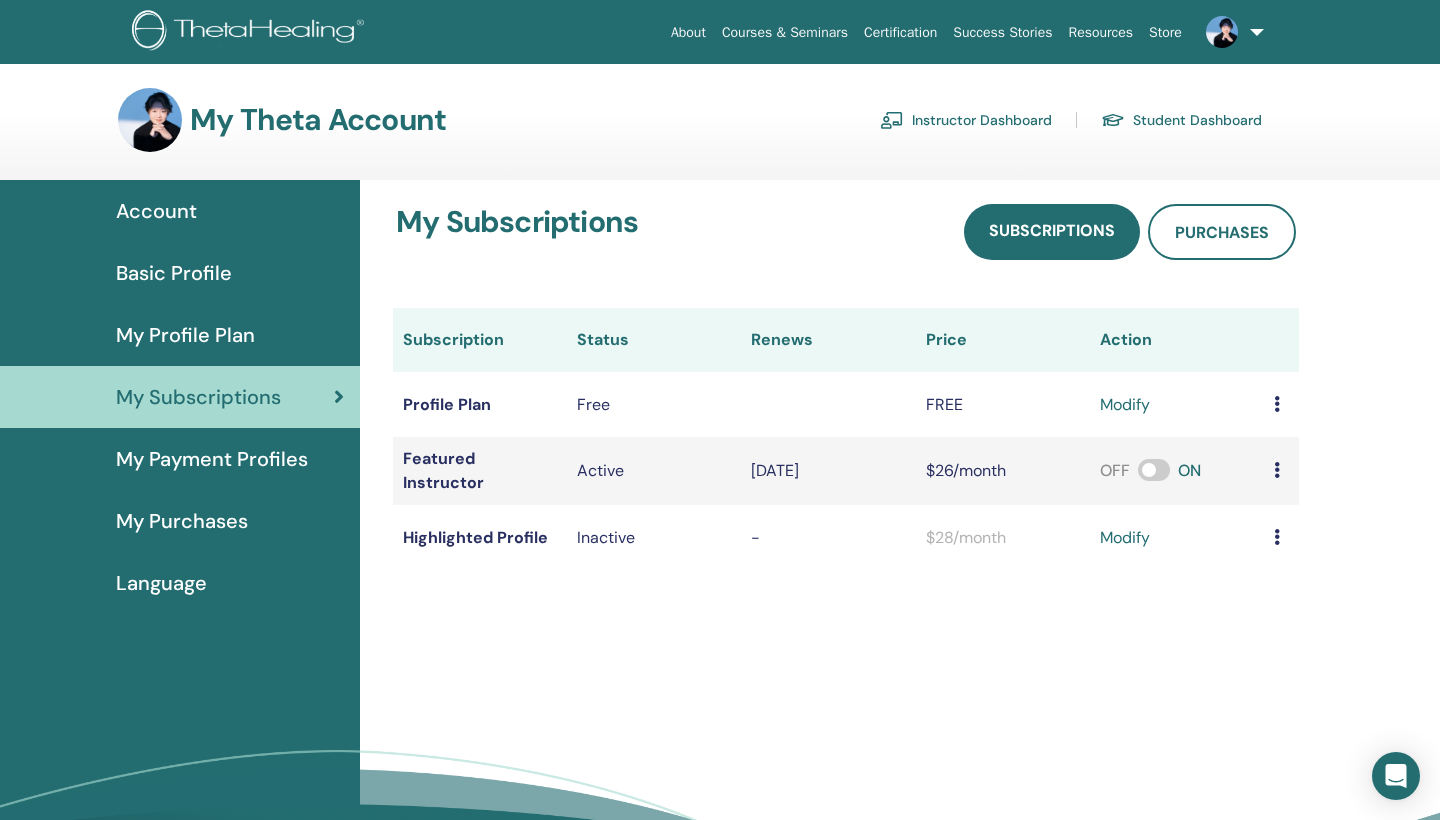 click on "My Profile Plan" at bounding box center [185, 335] 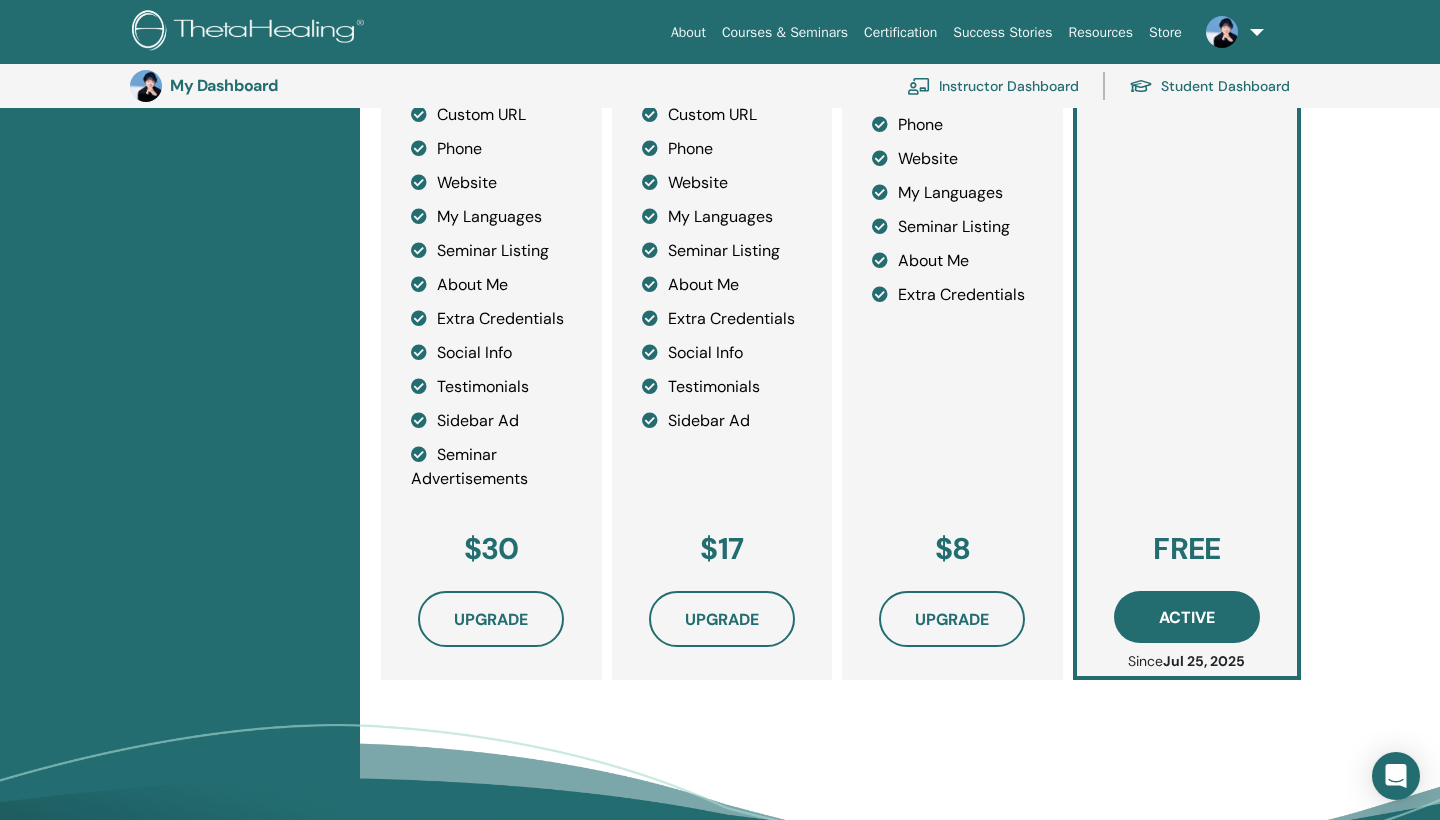 scroll, scrollTop: 532, scrollLeft: 0, axis: vertical 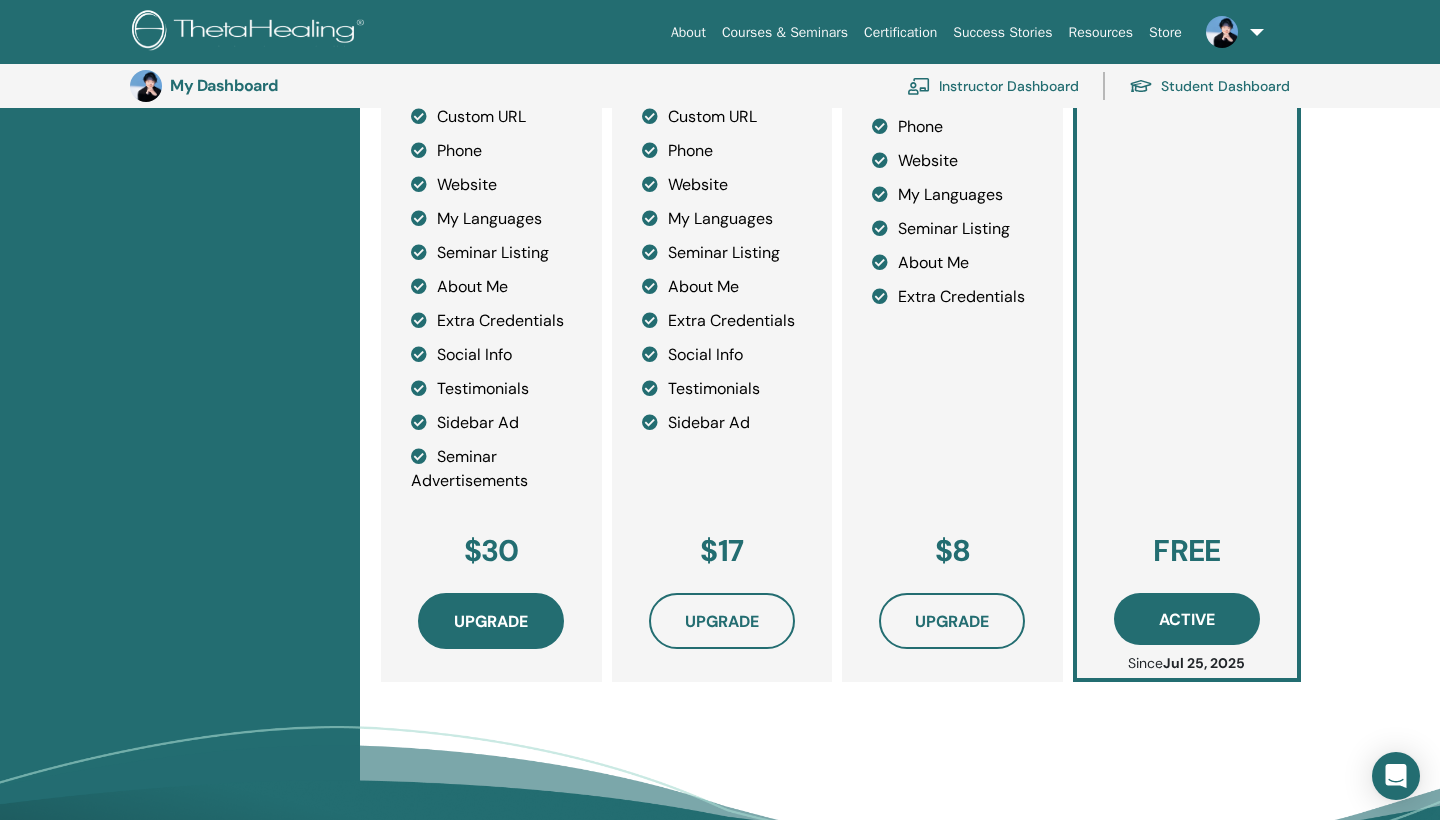 click on "Upgrade" at bounding box center [491, 621] 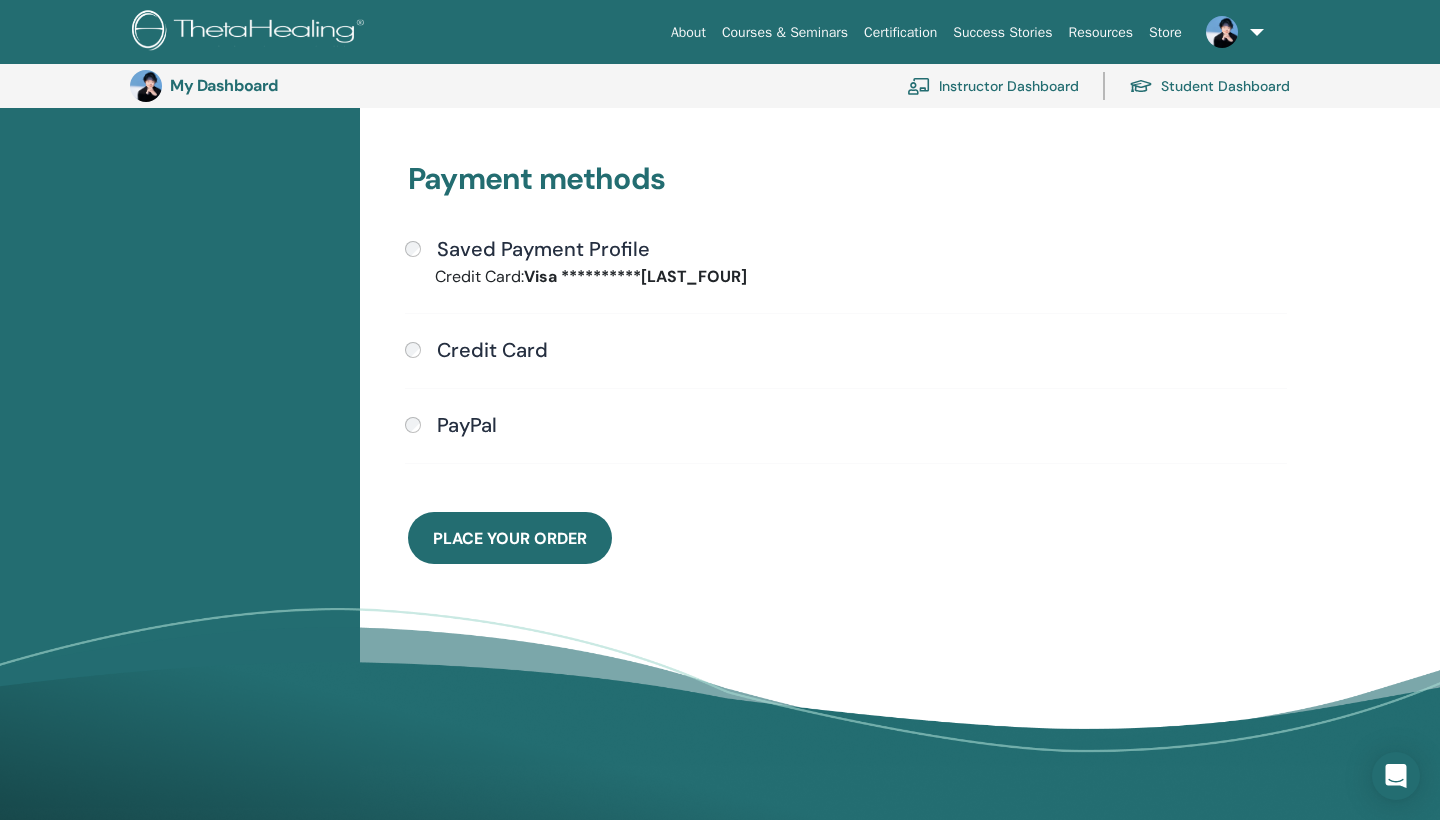 scroll, scrollTop: 719, scrollLeft: 0, axis: vertical 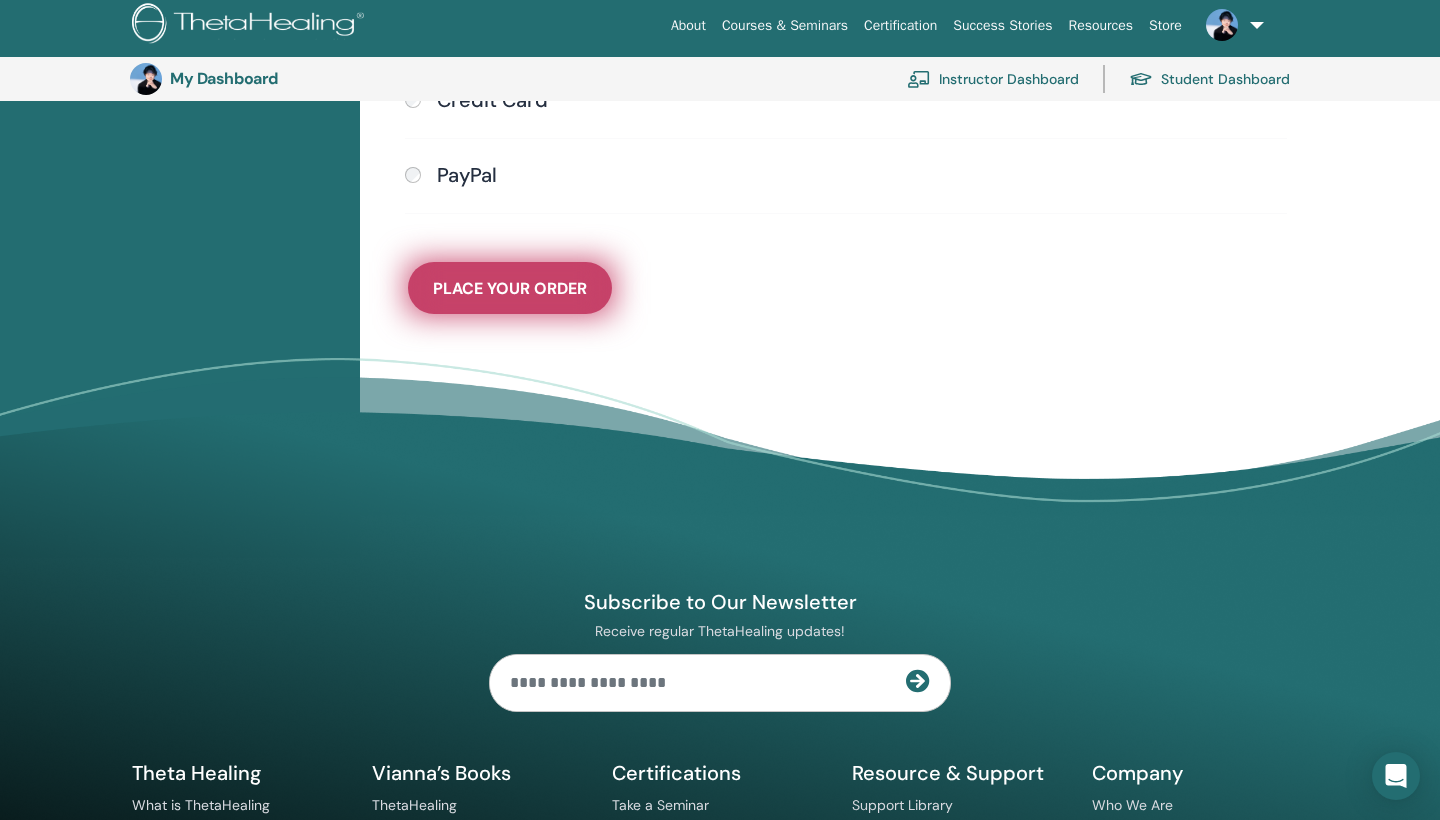 click on "Place Your Order" at bounding box center [510, 288] 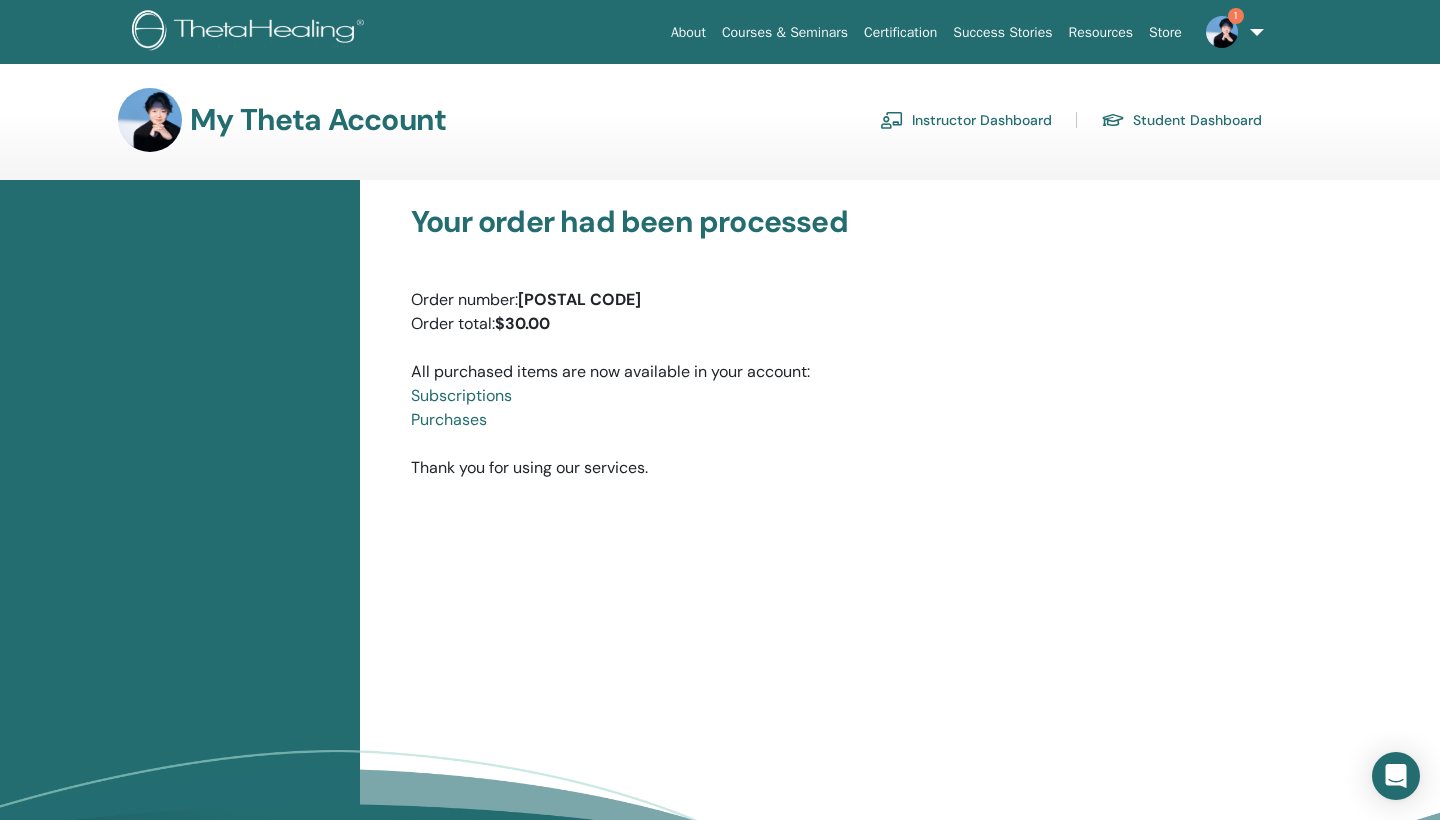scroll, scrollTop: 0, scrollLeft: 0, axis: both 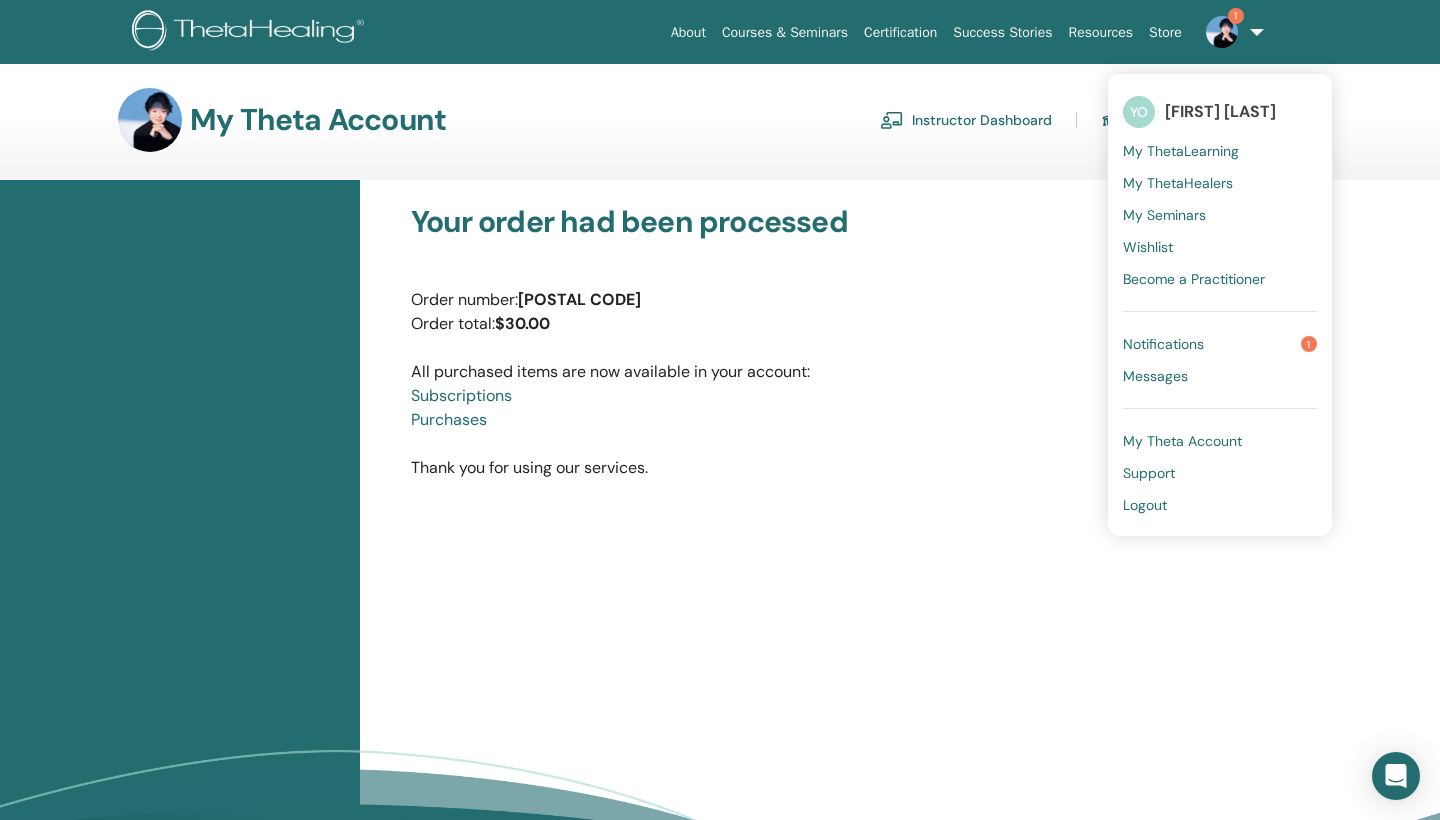 click on "Notifications" at bounding box center [1163, 344] 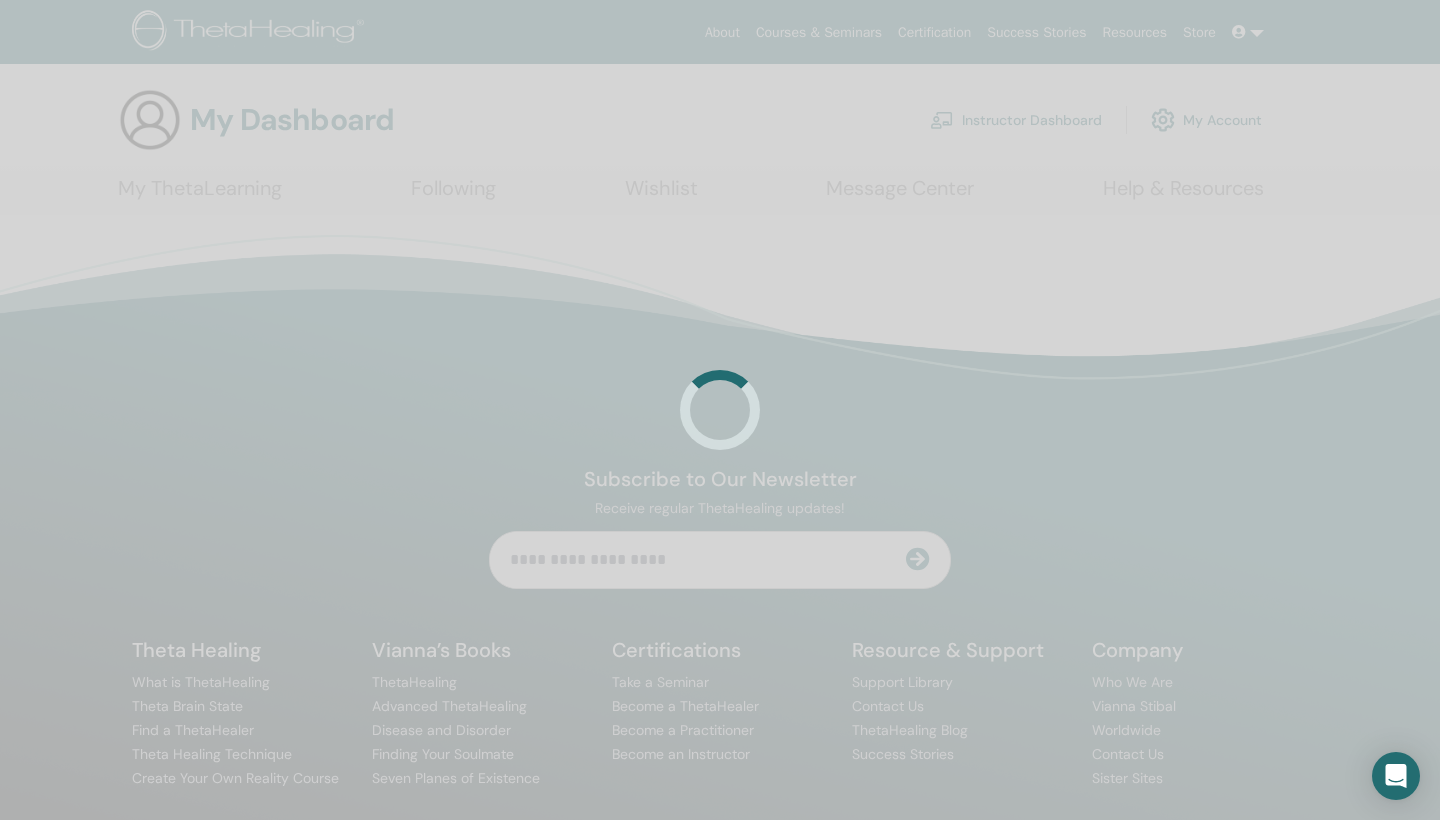 scroll, scrollTop: 0, scrollLeft: 0, axis: both 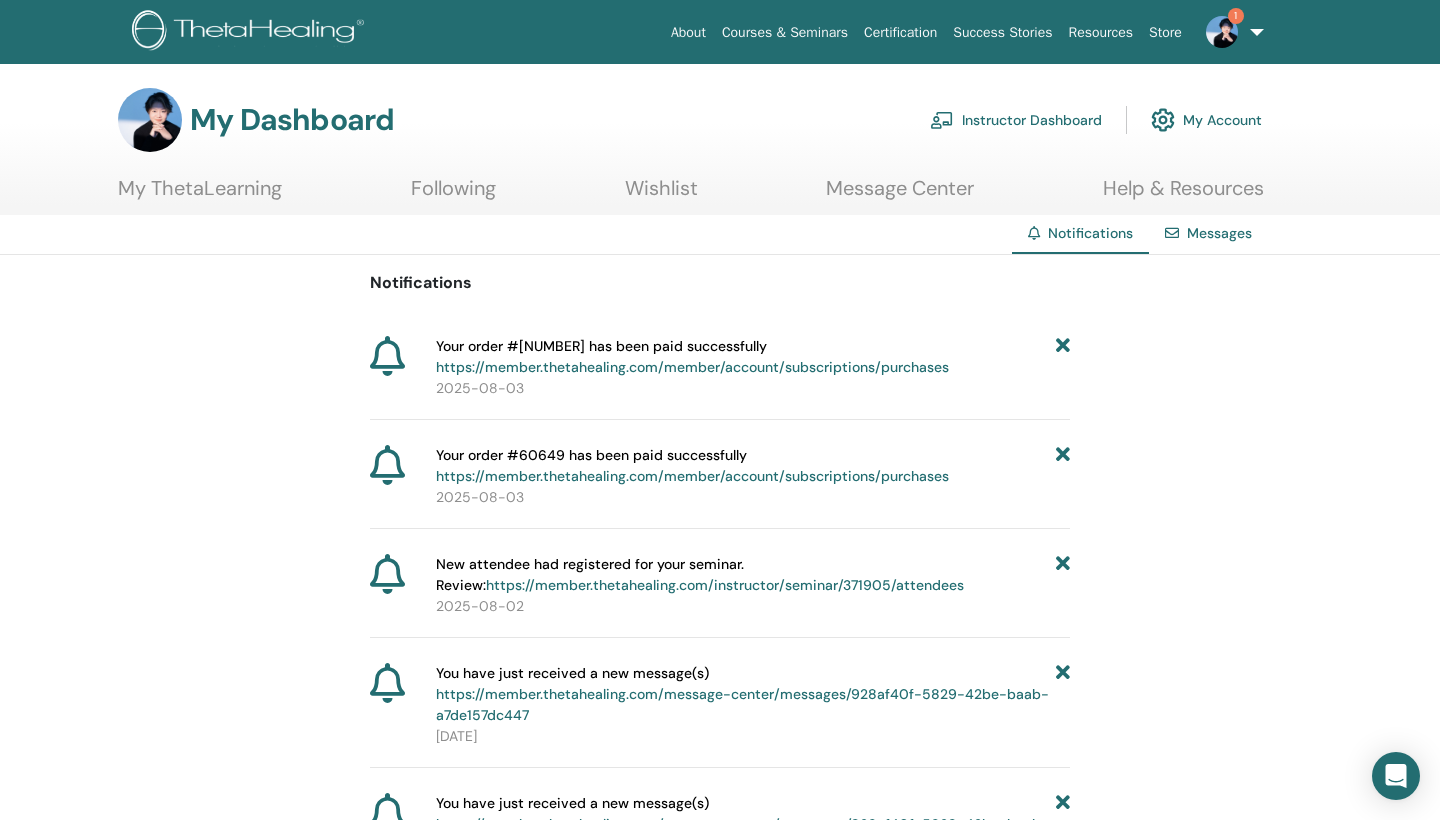 click on "https://member.thetahealing.com/member/account/subscriptions/purchases" at bounding box center (692, 367) 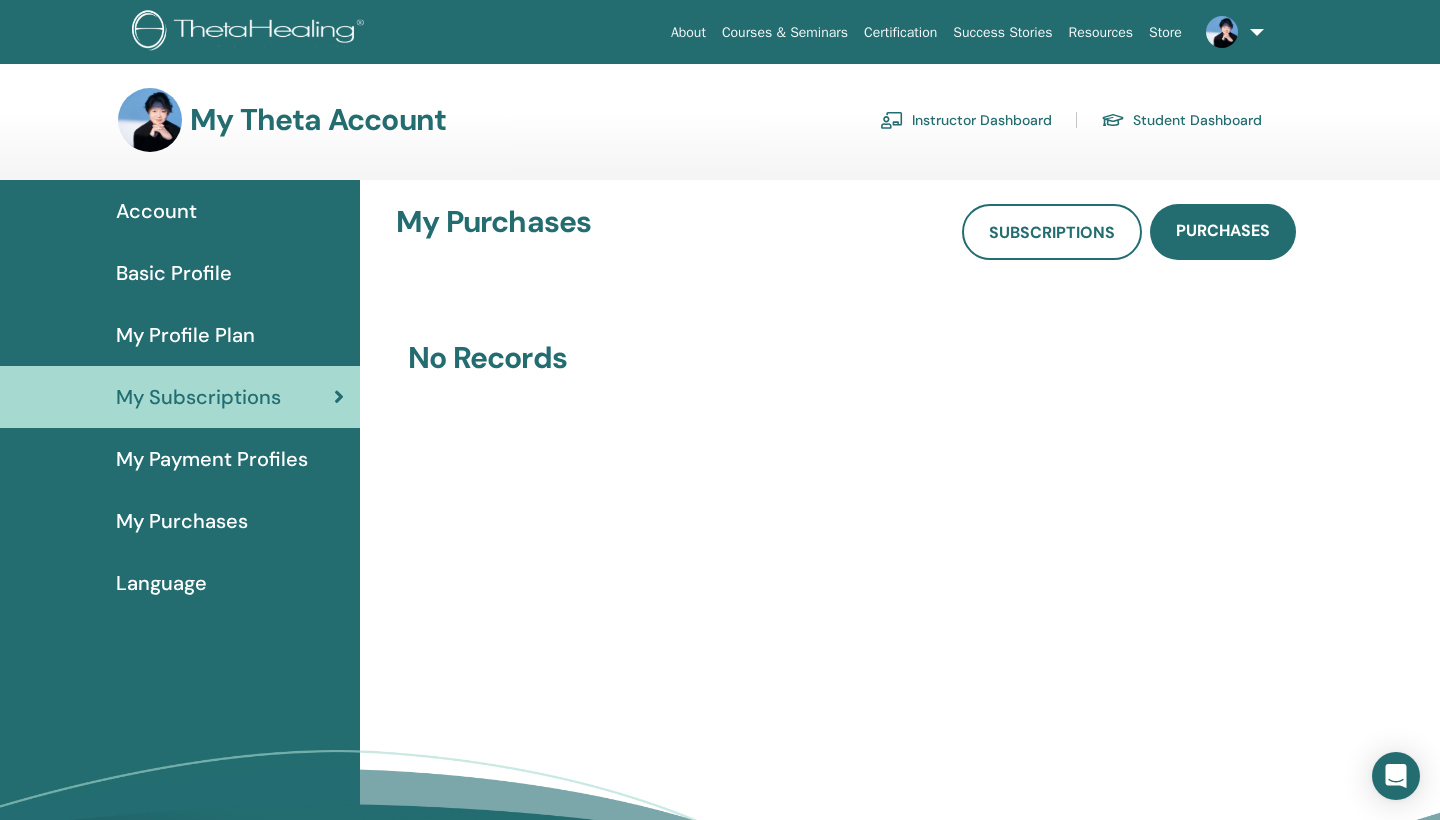 scroll, scrollTop: 0, scrollLeft: 0, axis: both 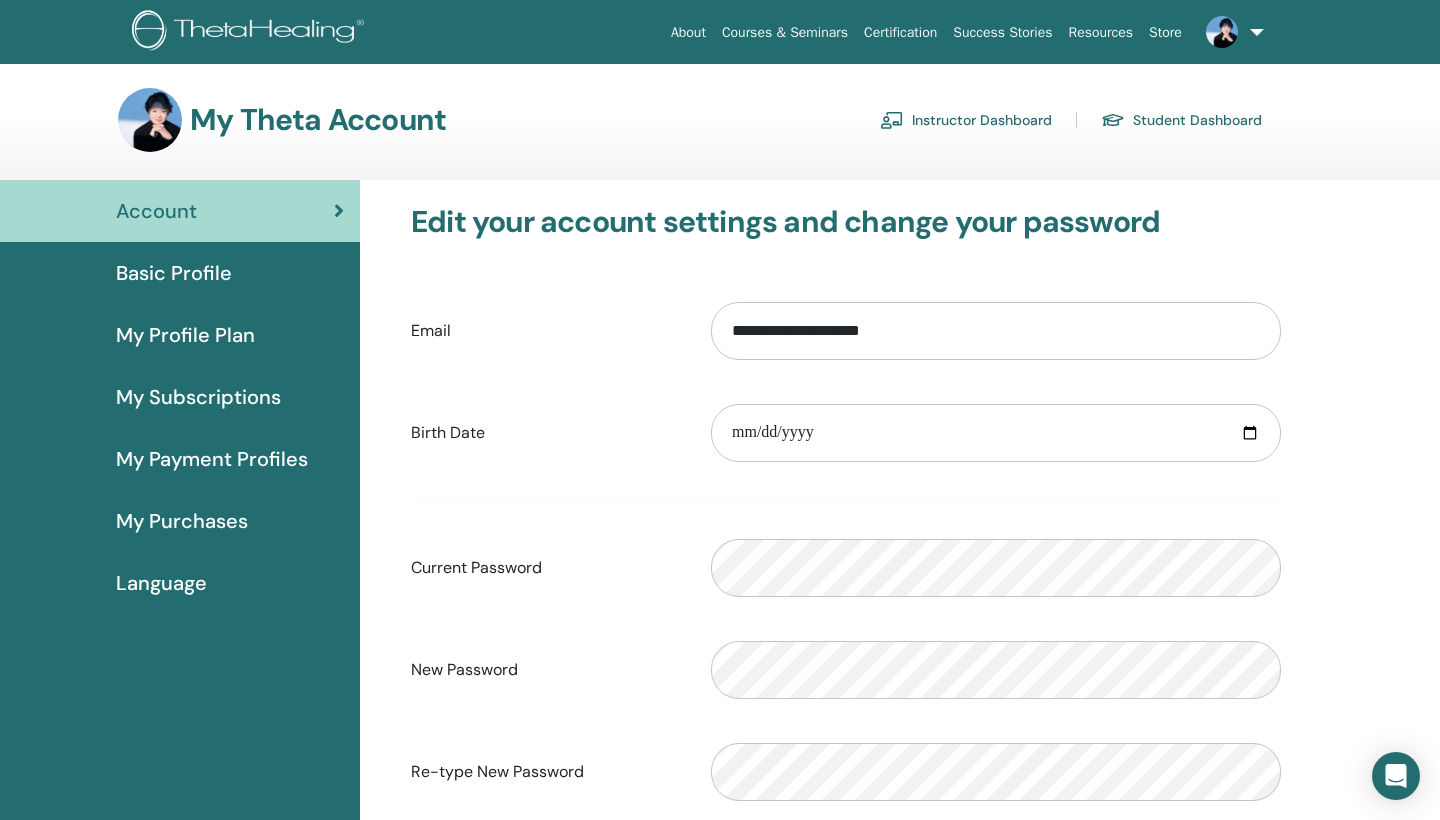 click on "My Profile Plan" at bounding box center [185, 335] 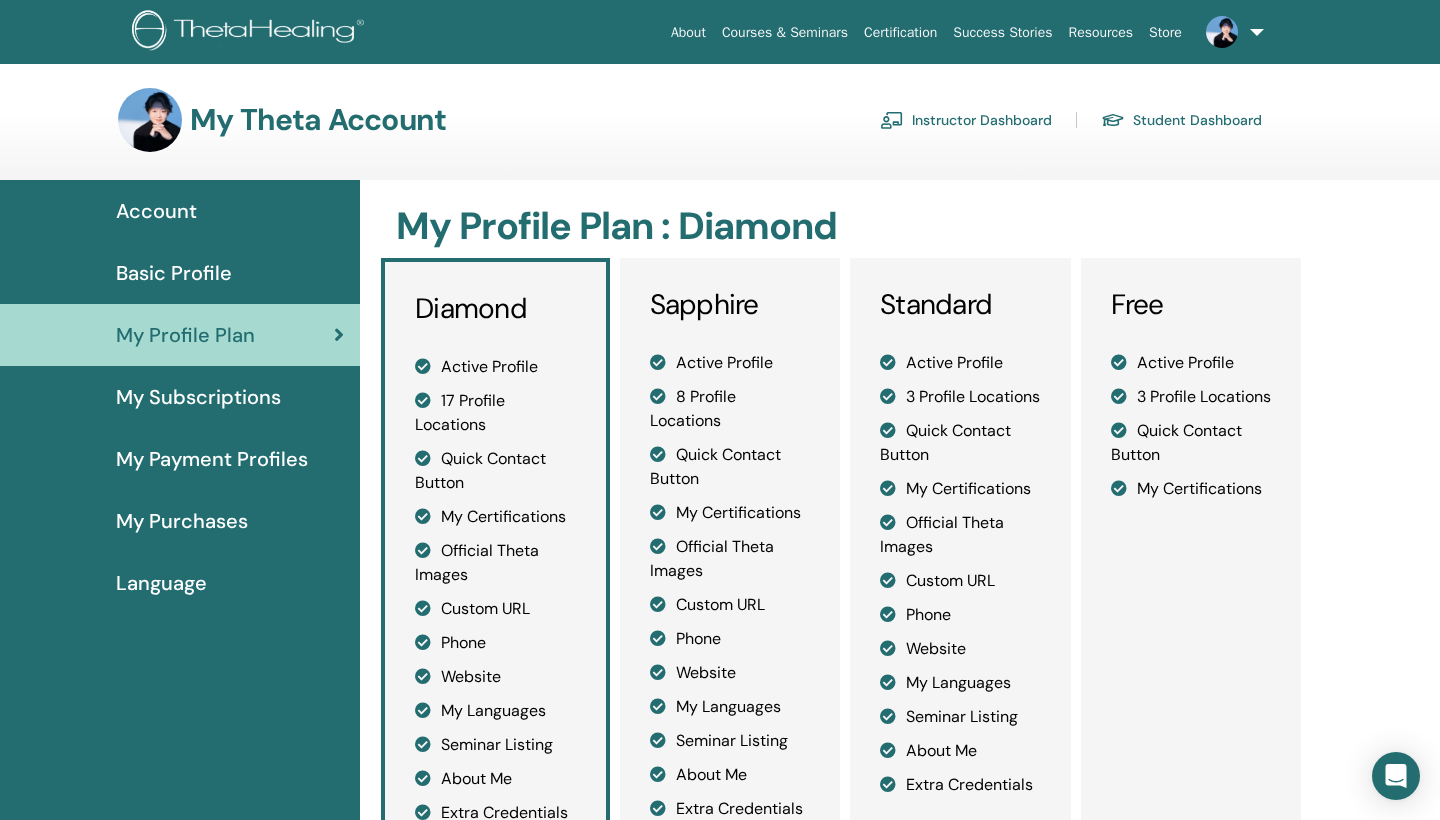 scroll, scrollTop: 0, scrollLeft: 0, axis: both 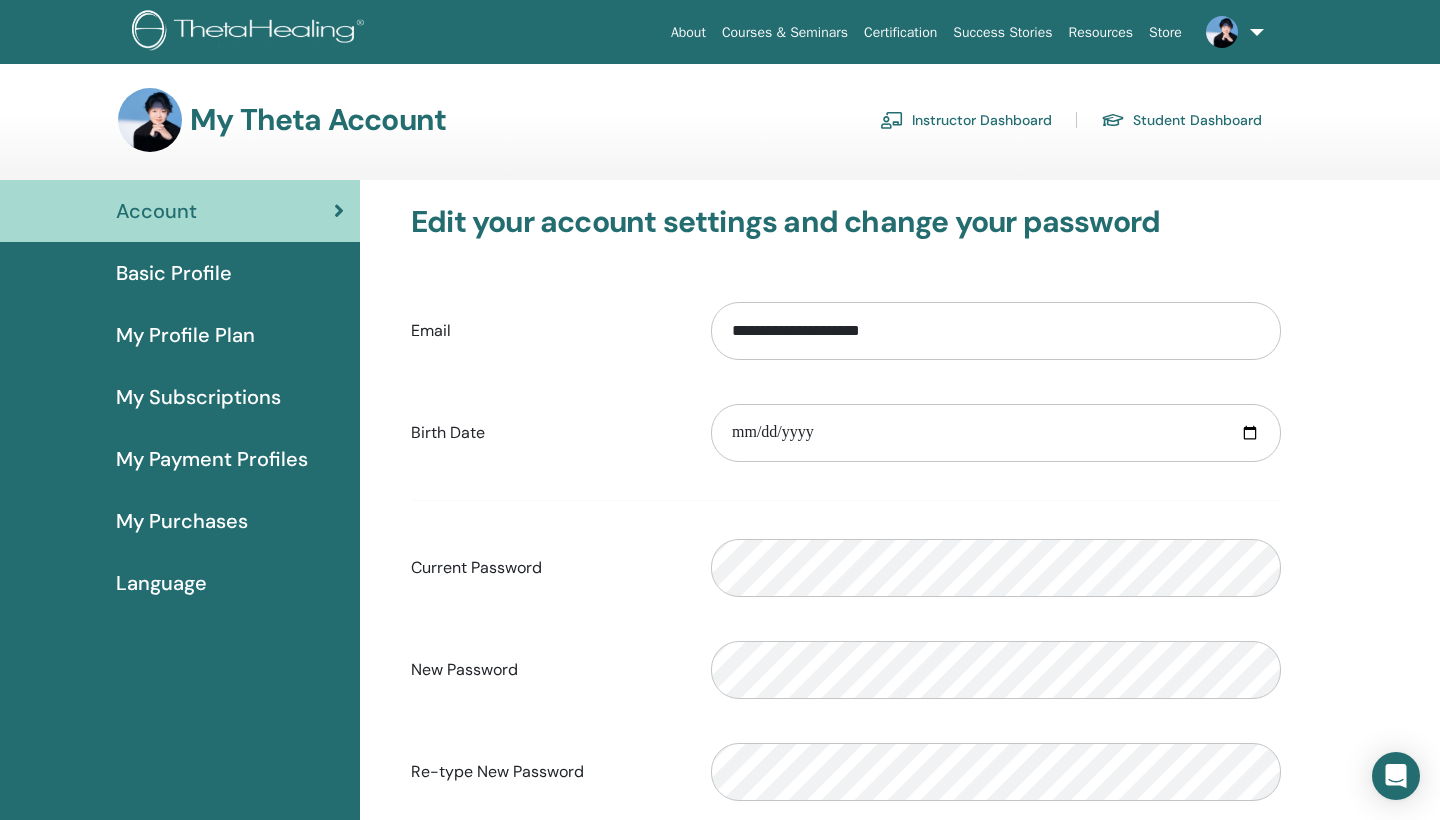 click on "Basic Profile" at bounding box center [174, 273] 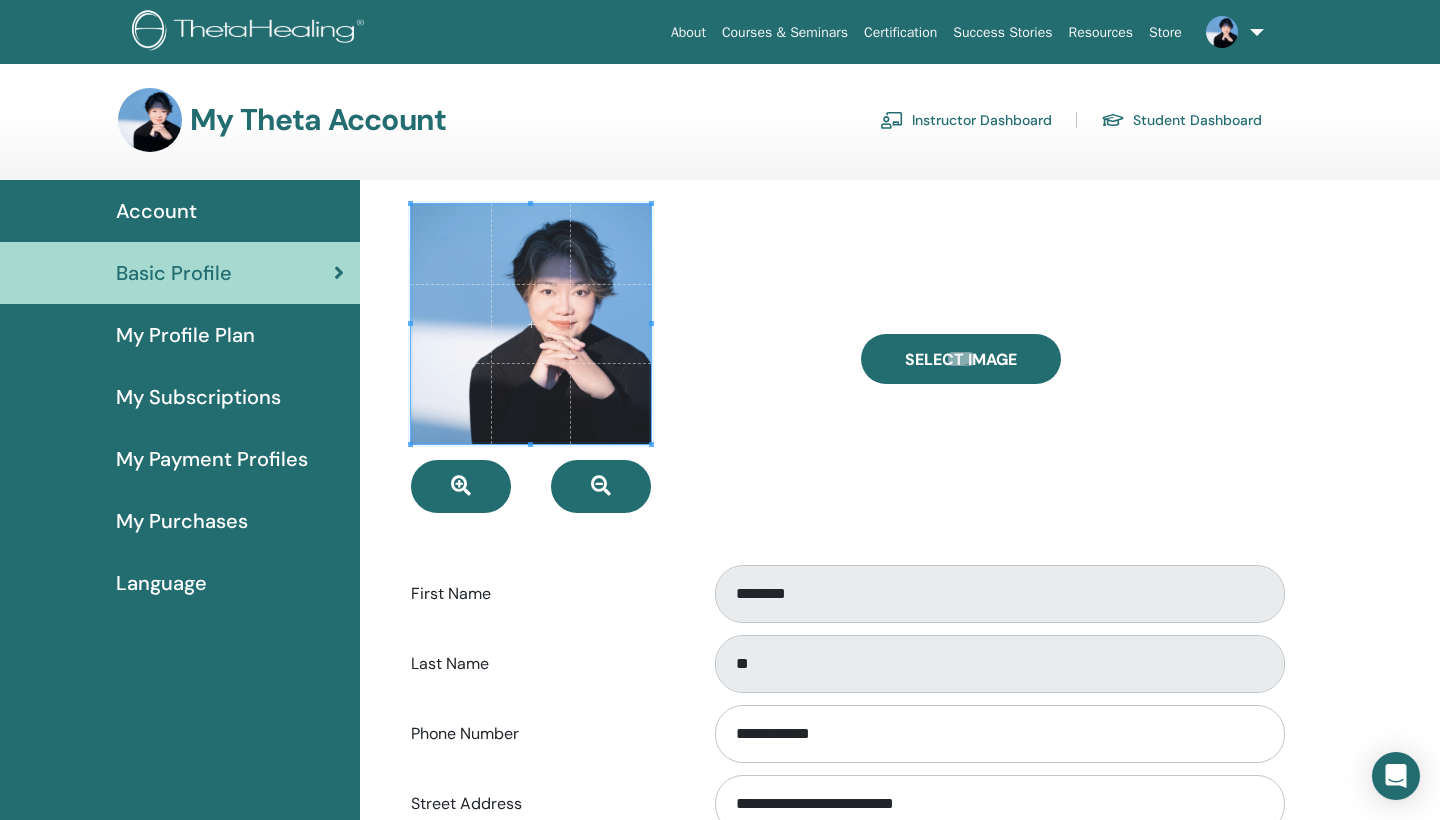 scroll, scrollTop: 0, scrollLeft: 0, axis: both 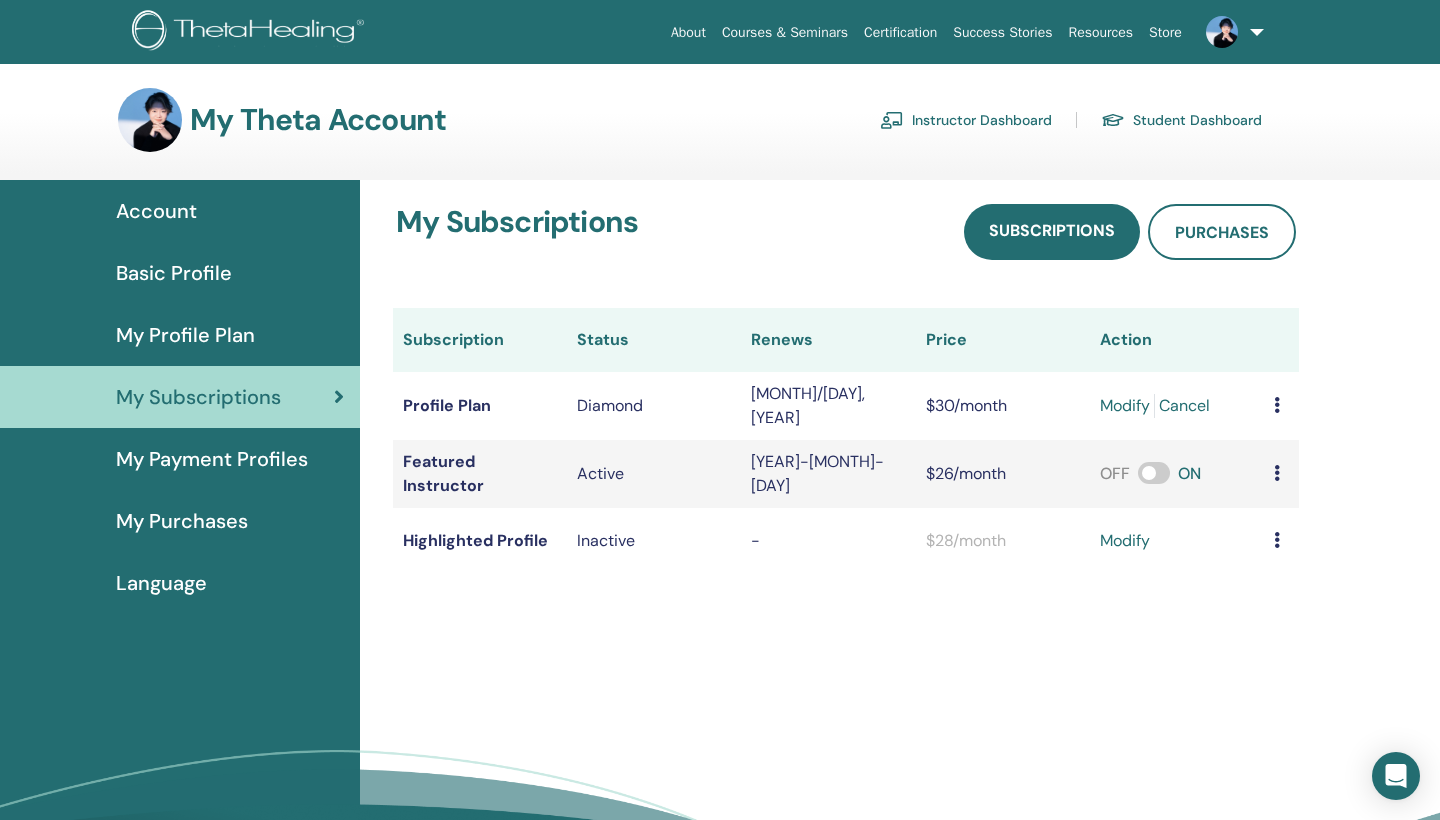 click on "Instructor Dashboard" at bounding box center [966, 120] 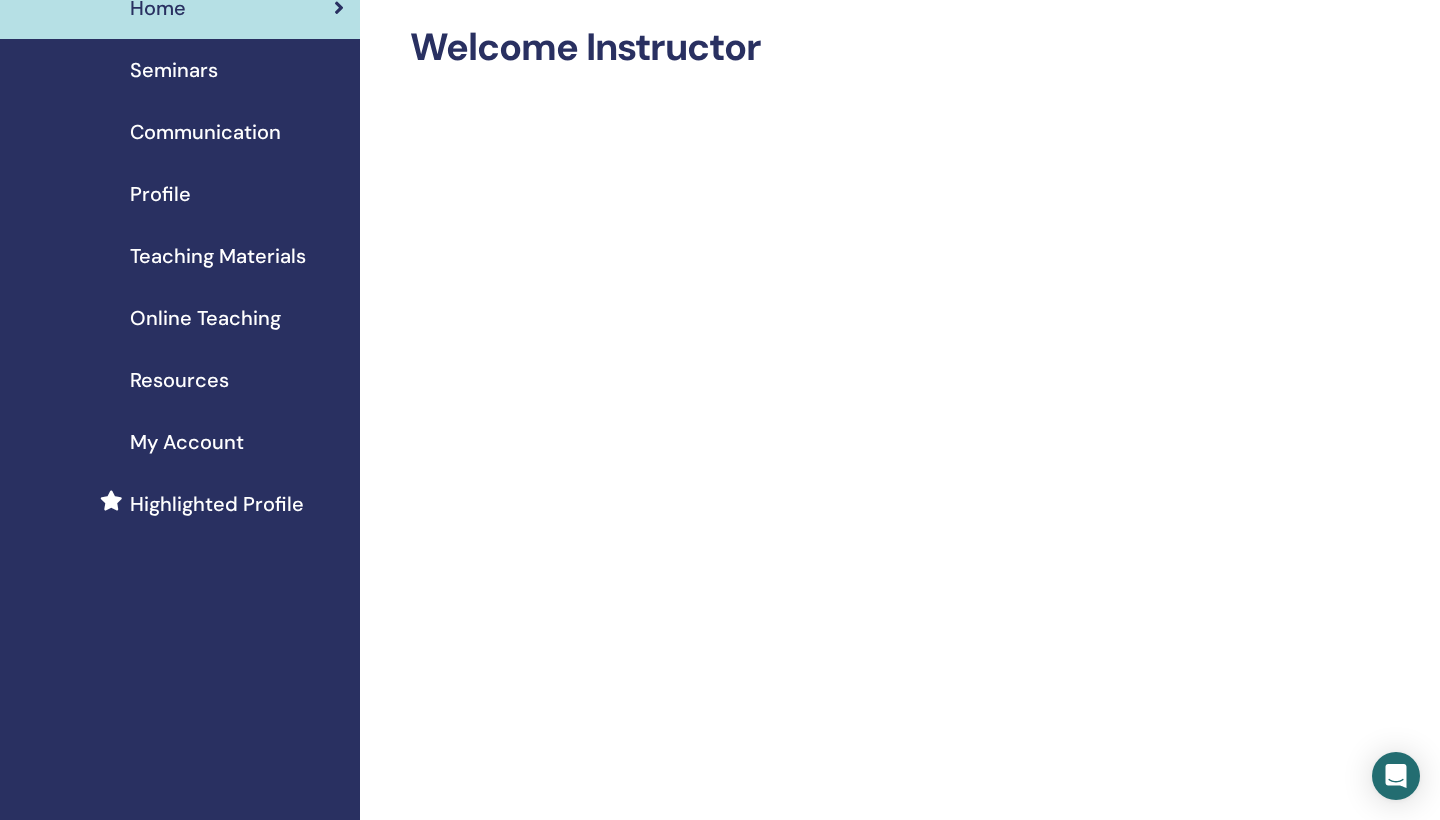 scroll, scrollTop: 0, scrollLeft: 0, axis: both 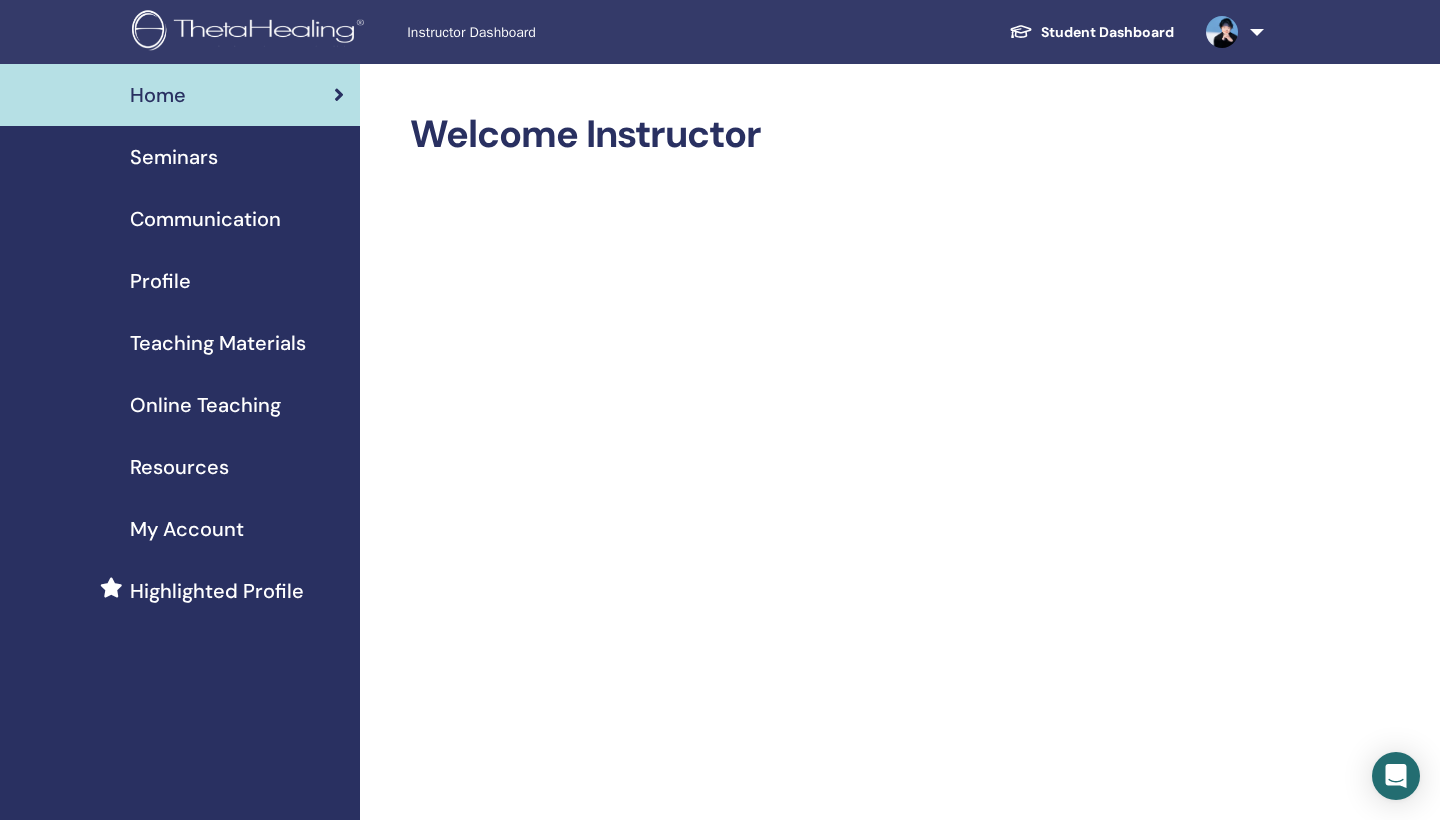 click on "Resources" at bounding box center (179, 467) 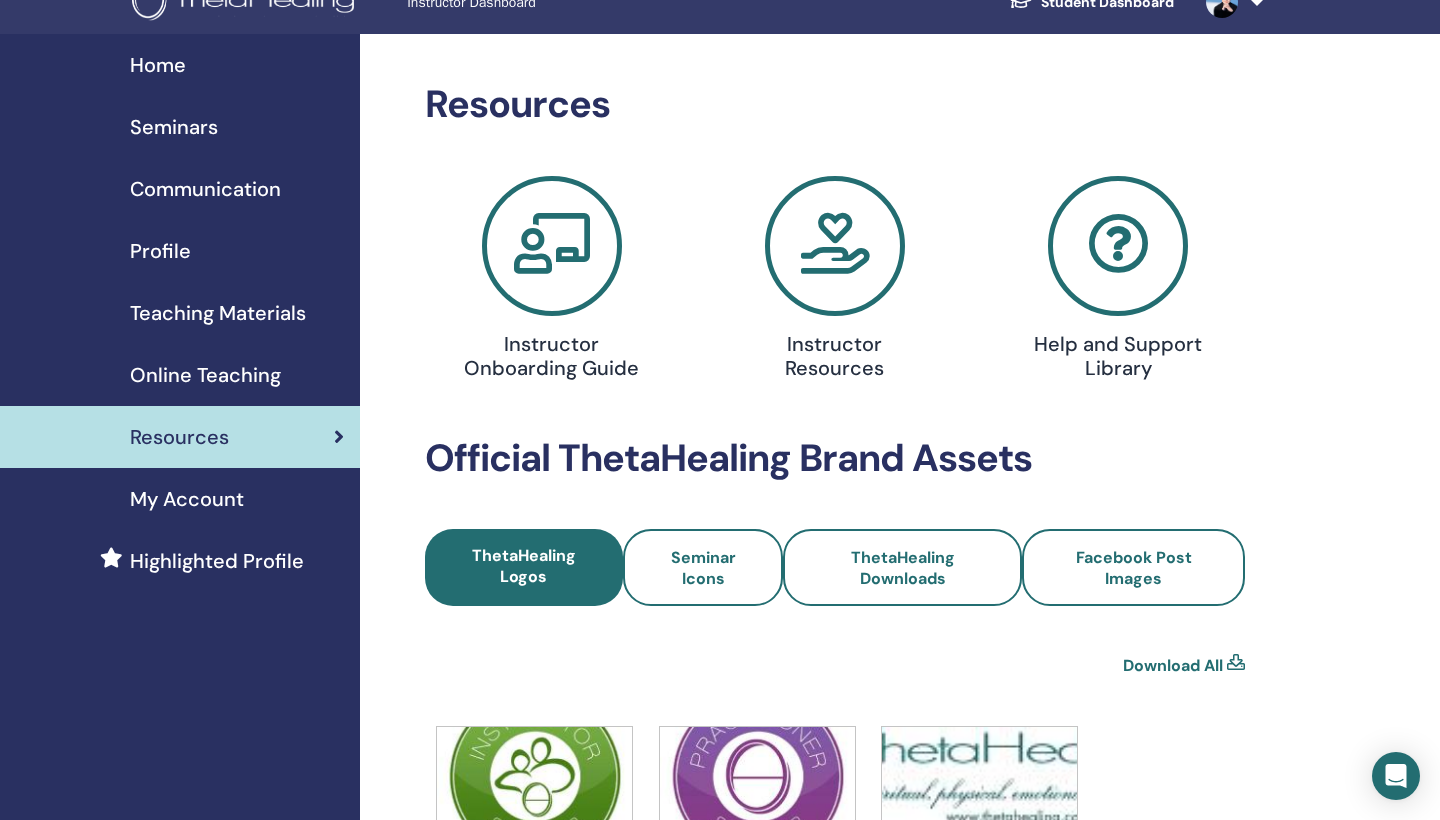 scroll, scrollTop: 35, scrollLeft: 0, axis: vertical 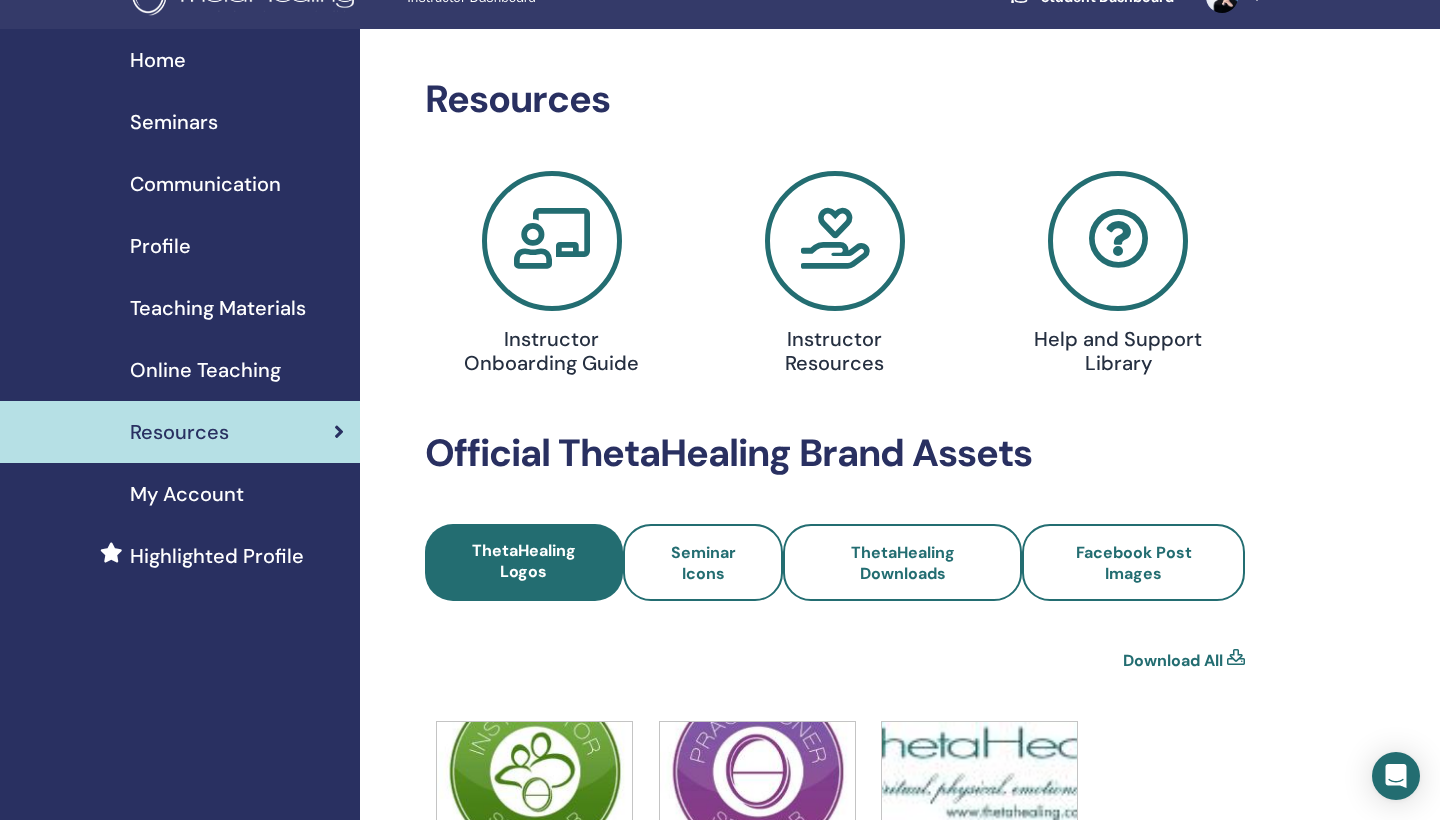click on "My Account" at bounding box center [187, 494] 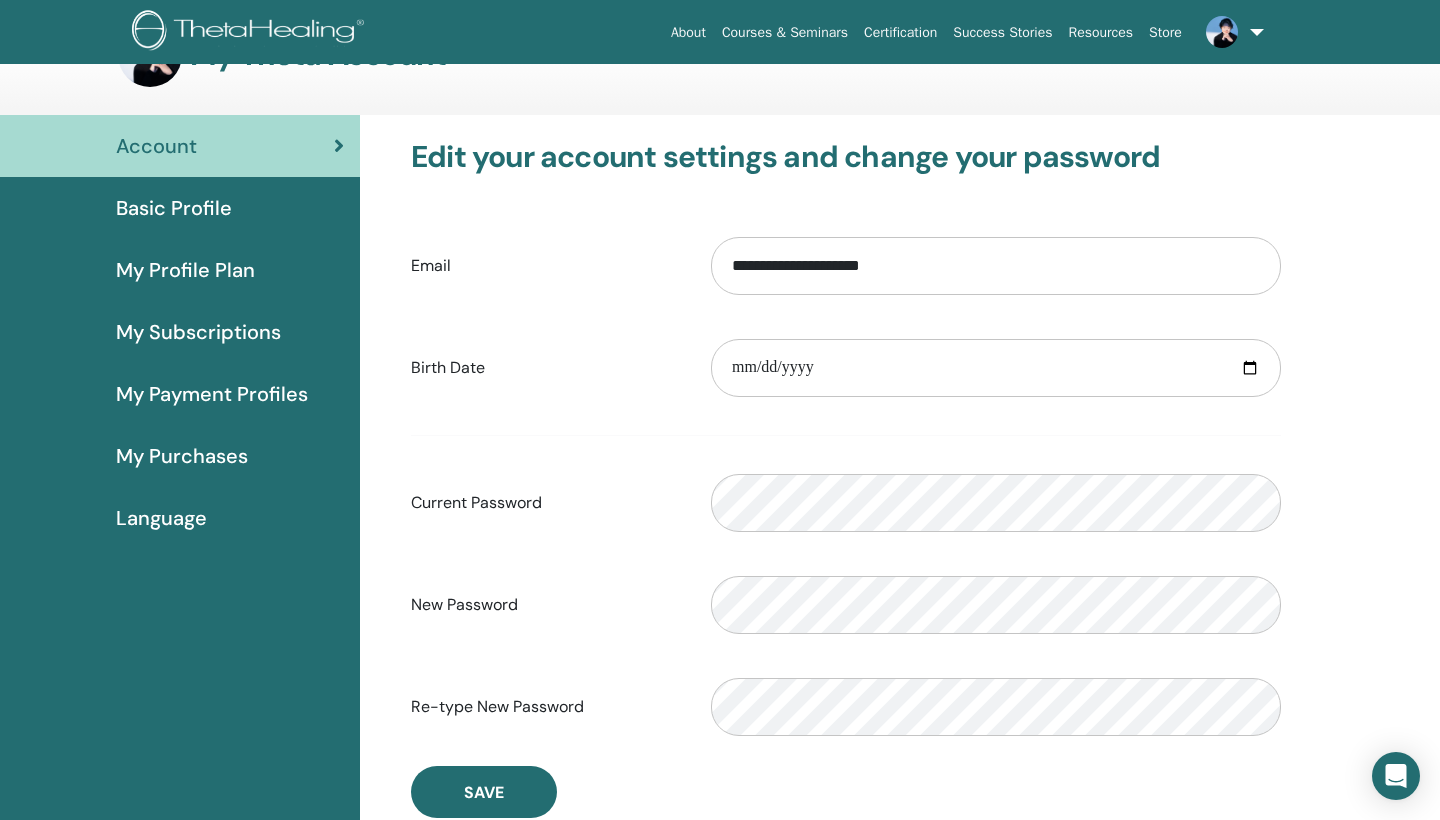 scroll, scrollTop: 57, scrollLeft: 0, axis: vertical 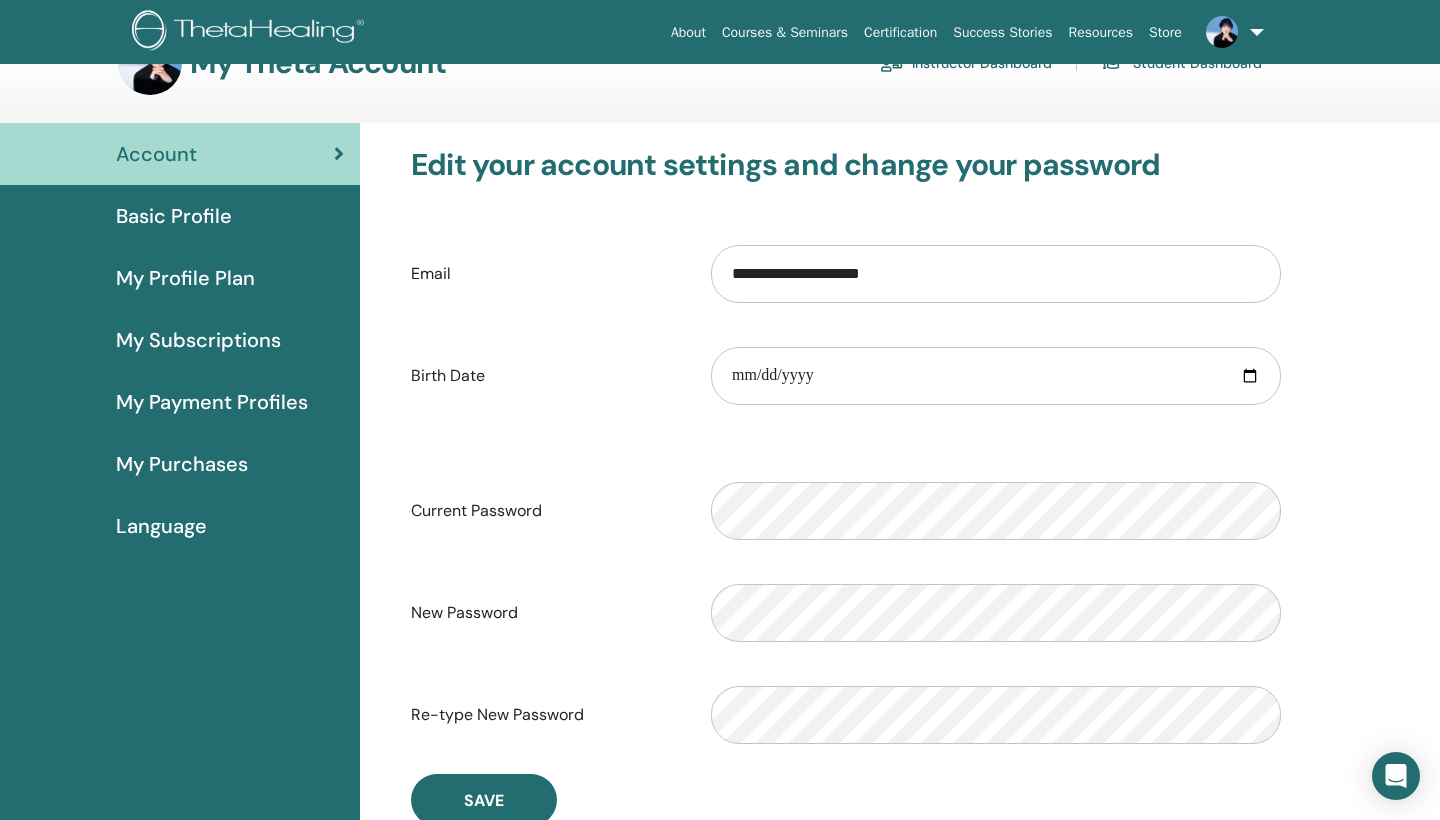 click on "Language" at bounding box center [161, 526] 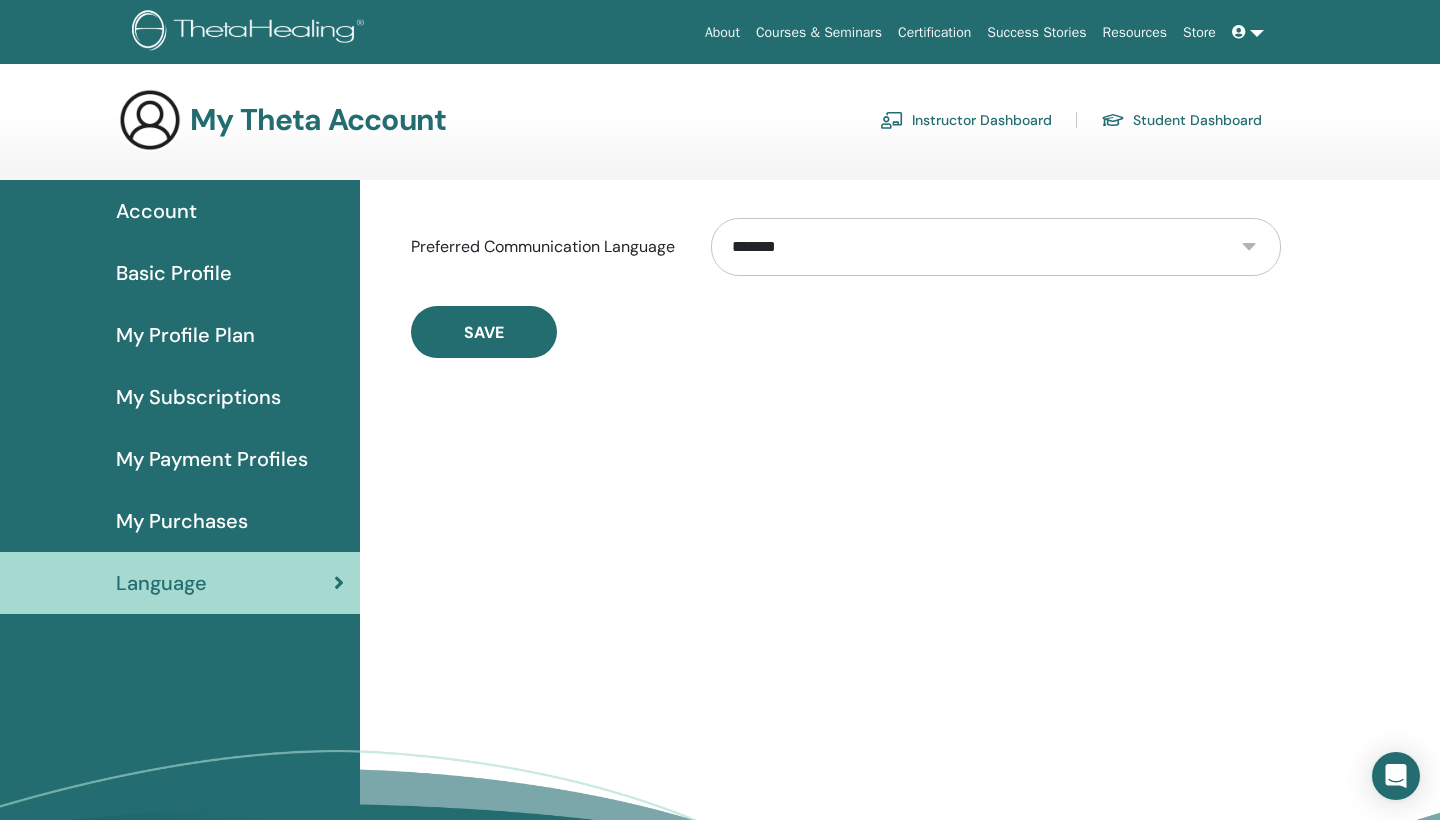 scroll, scrollTop: 0, scrollLeft: 0, axis: both 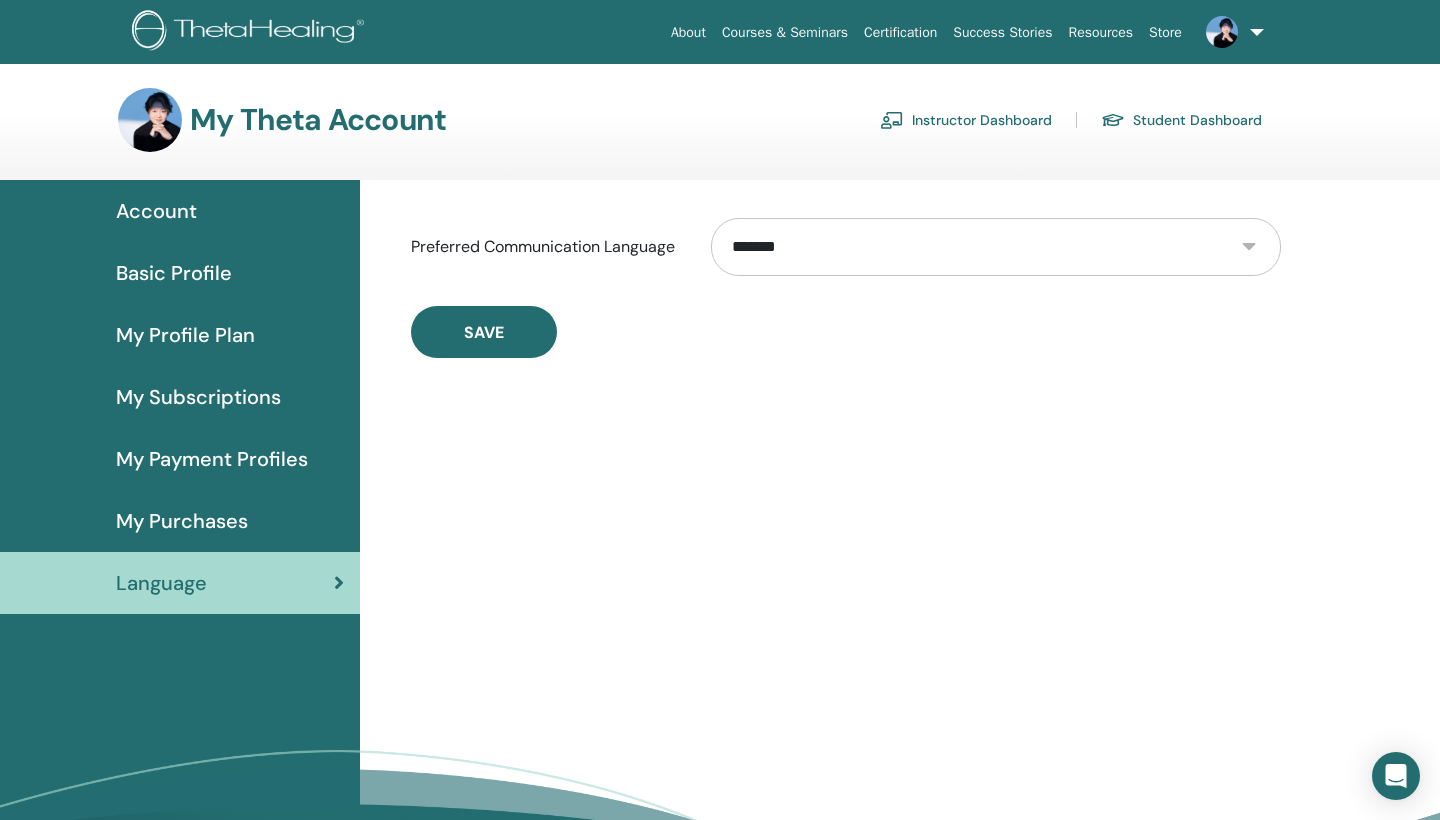 click on "My Payment Profiles" at bounding box center (212, 459) 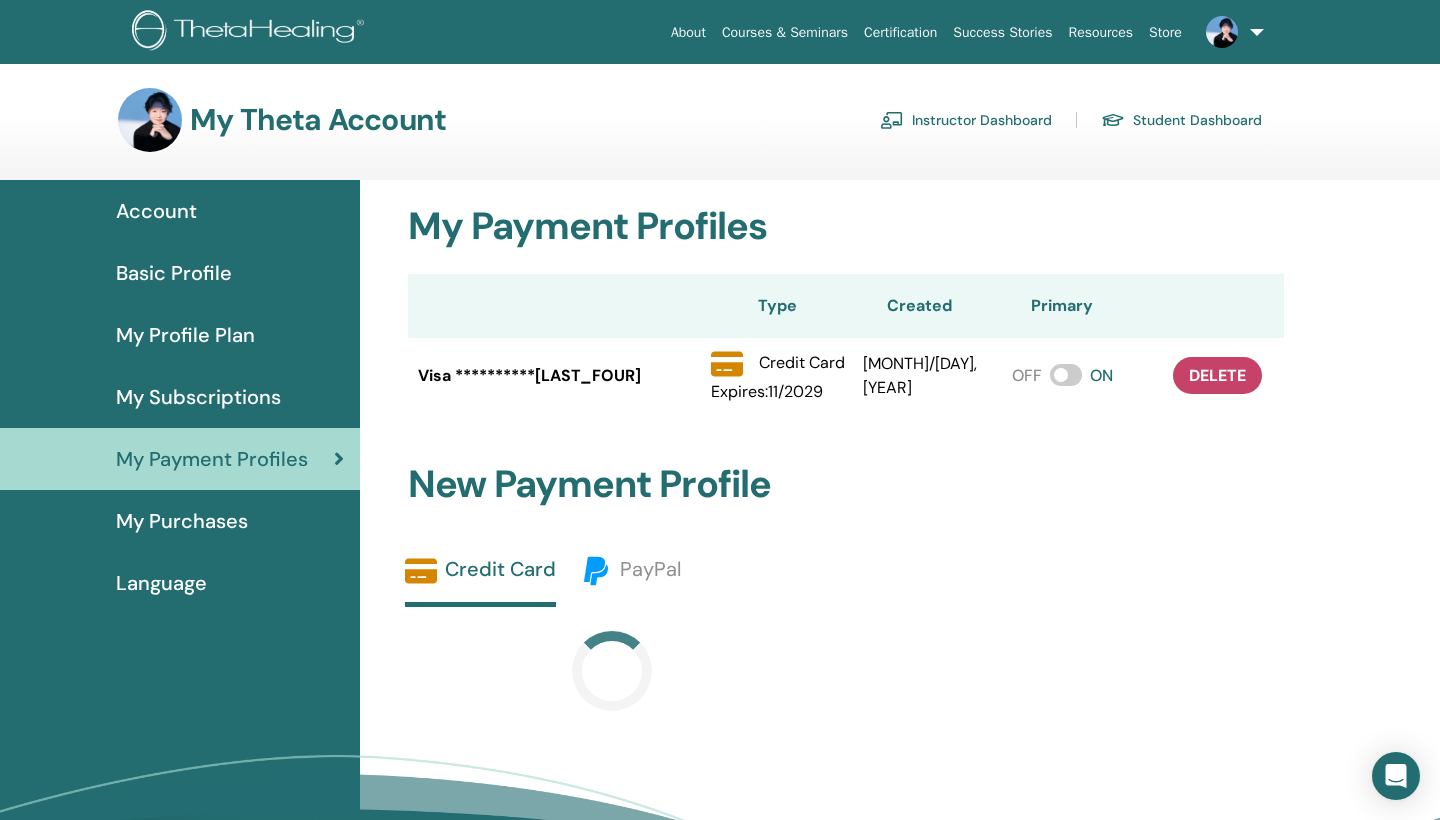 scroll, scrollTop: 0, scrollLeft: 0, axis: both 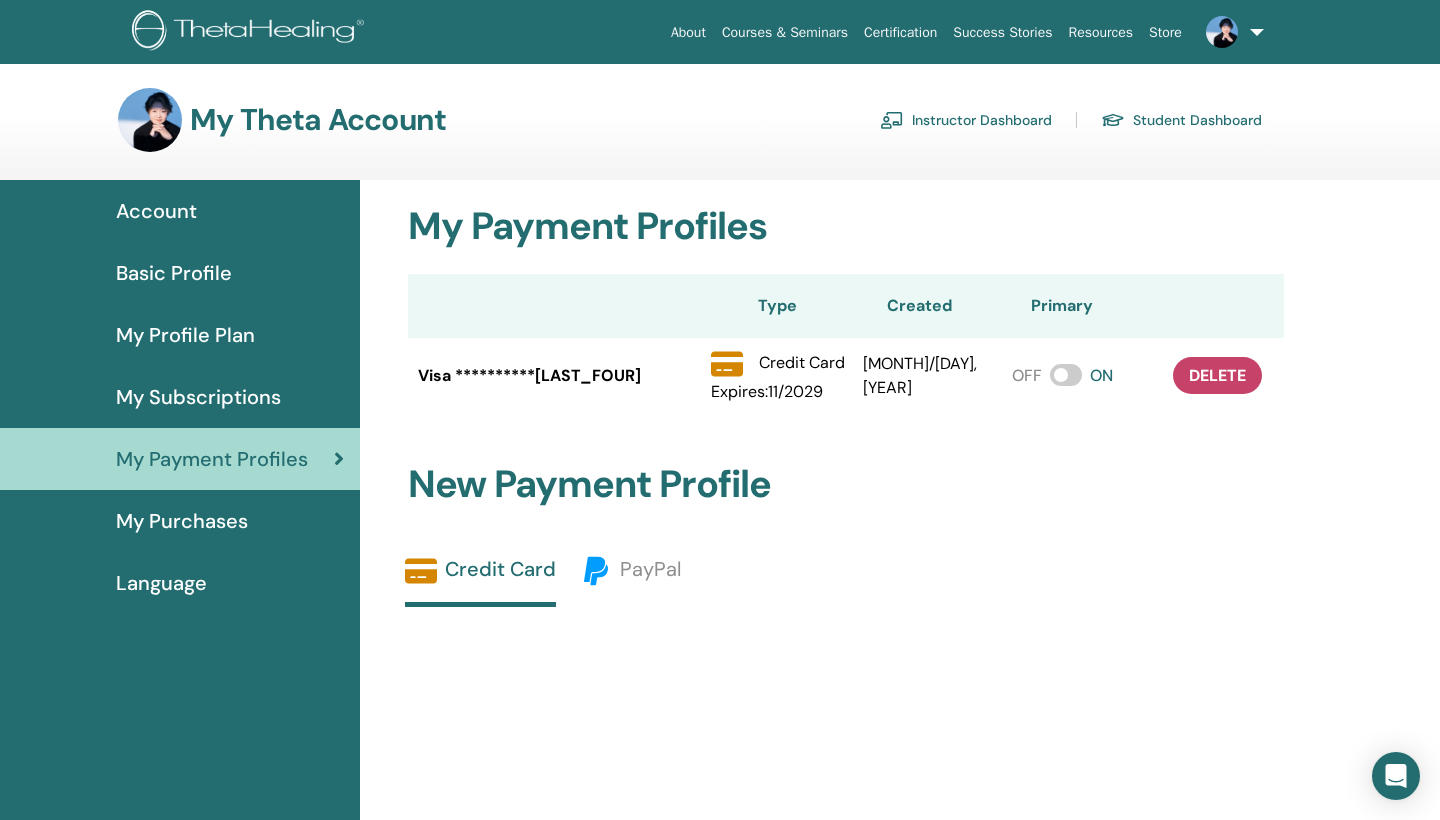 click on "My Purchases" at bounding box center (182, 521) 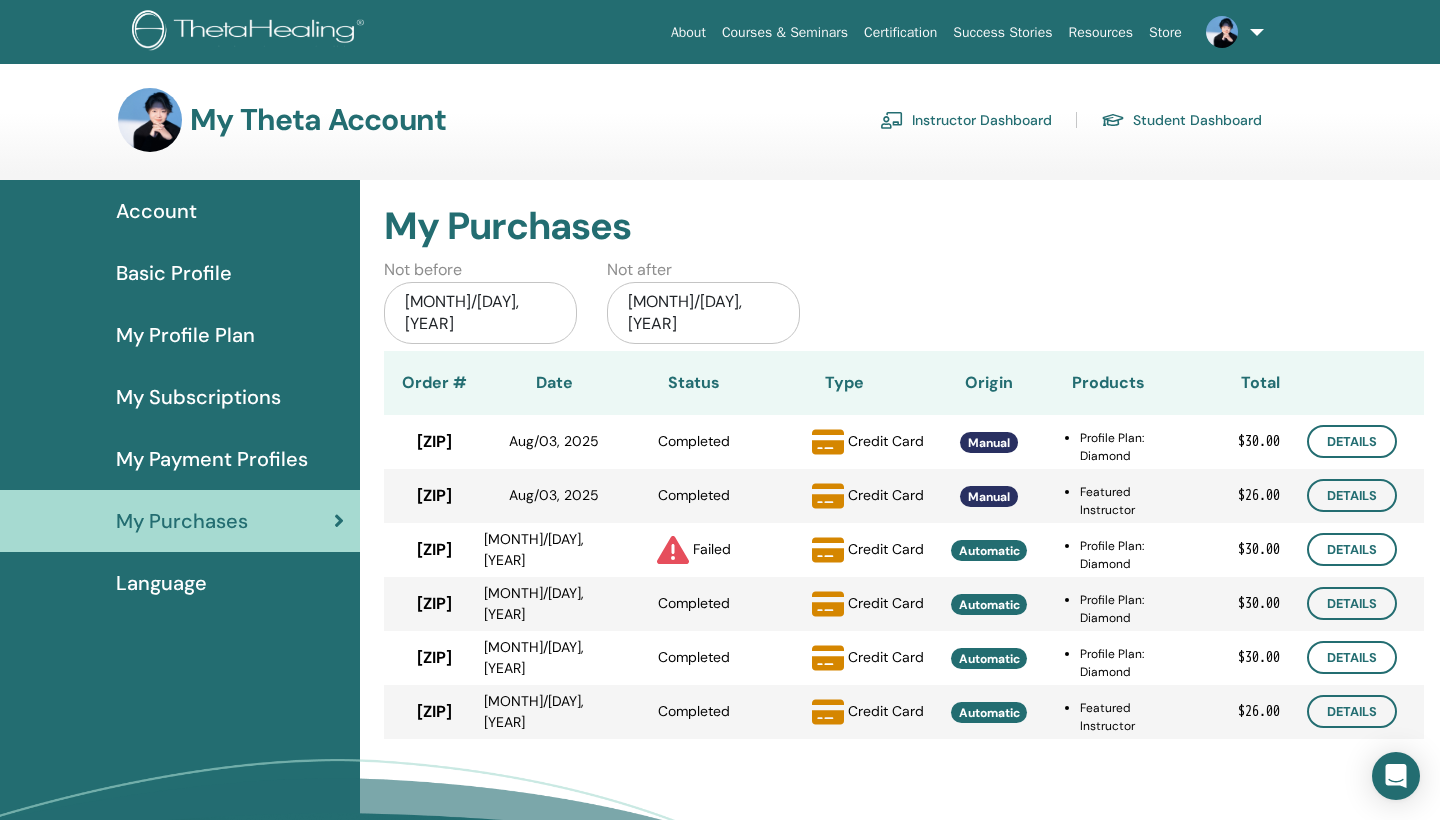 scroll, scrollTop: 0, scrollLeft: 0, axis: both 